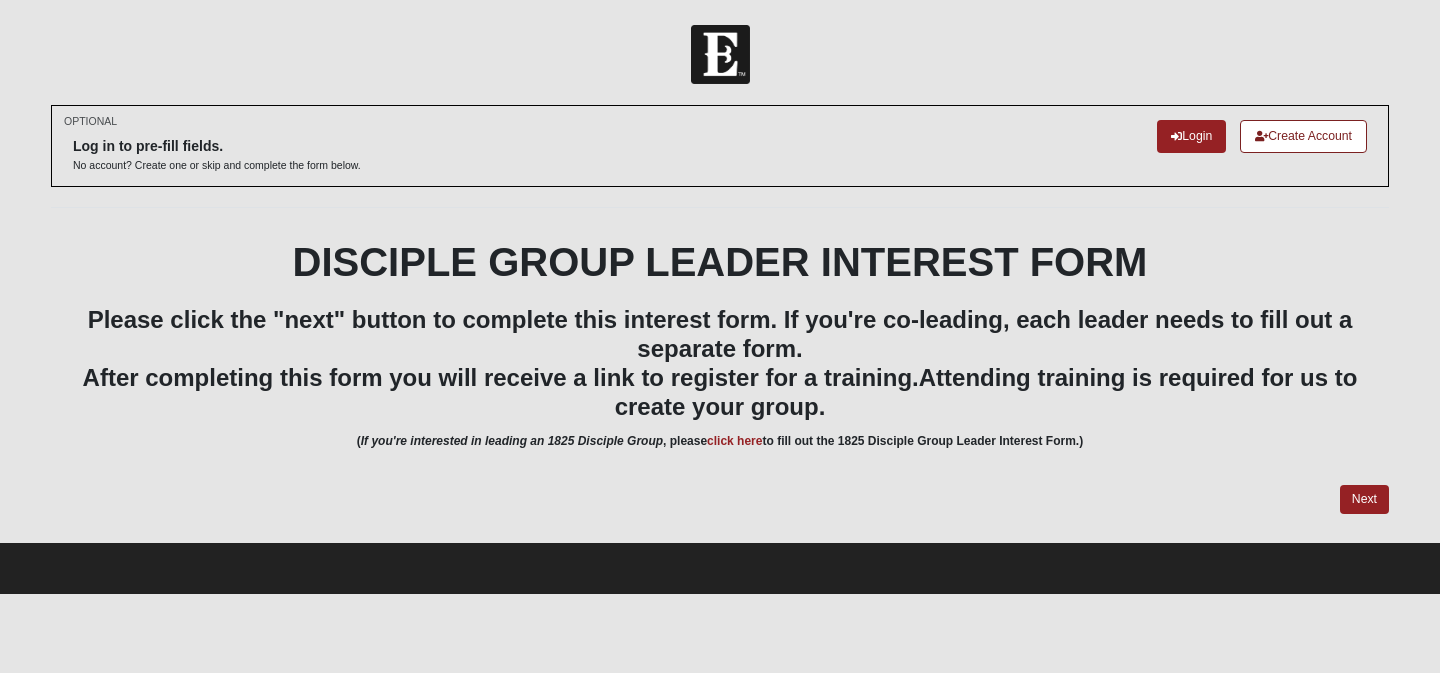 scroll, scrollTop: 0, scrollLeft: 0, axis: both 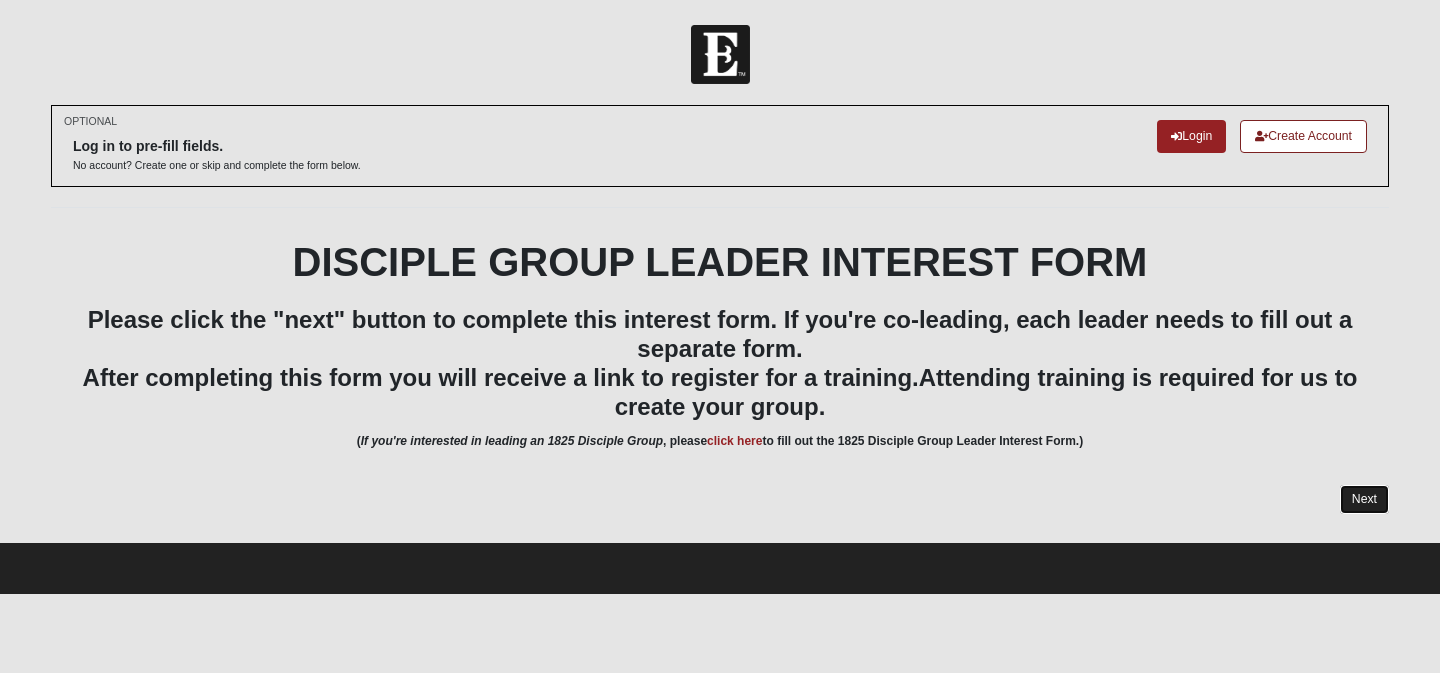 click on "Next" at bounding box center (1364, 499) 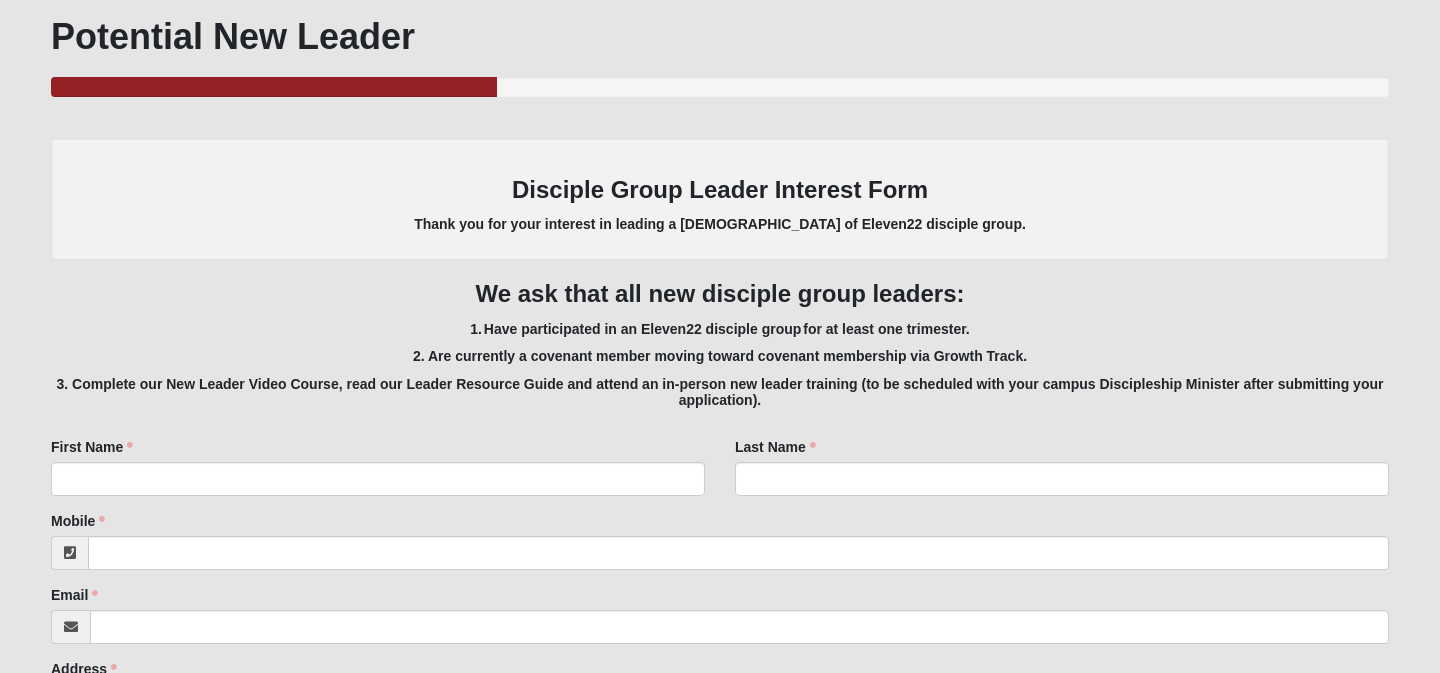 scroll, scrollTop: 223, scrollLeft: 0, axis: vertical 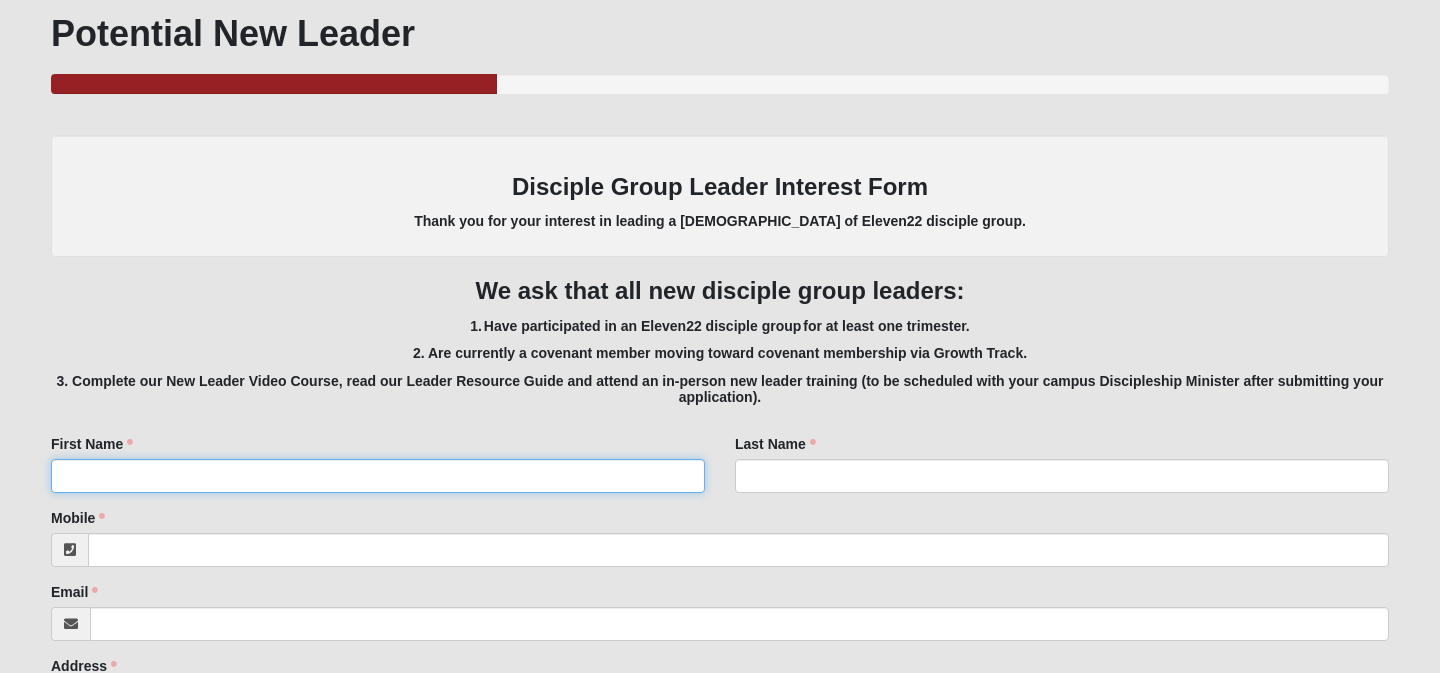 click on "First Name" at bounding box center (378, 476) 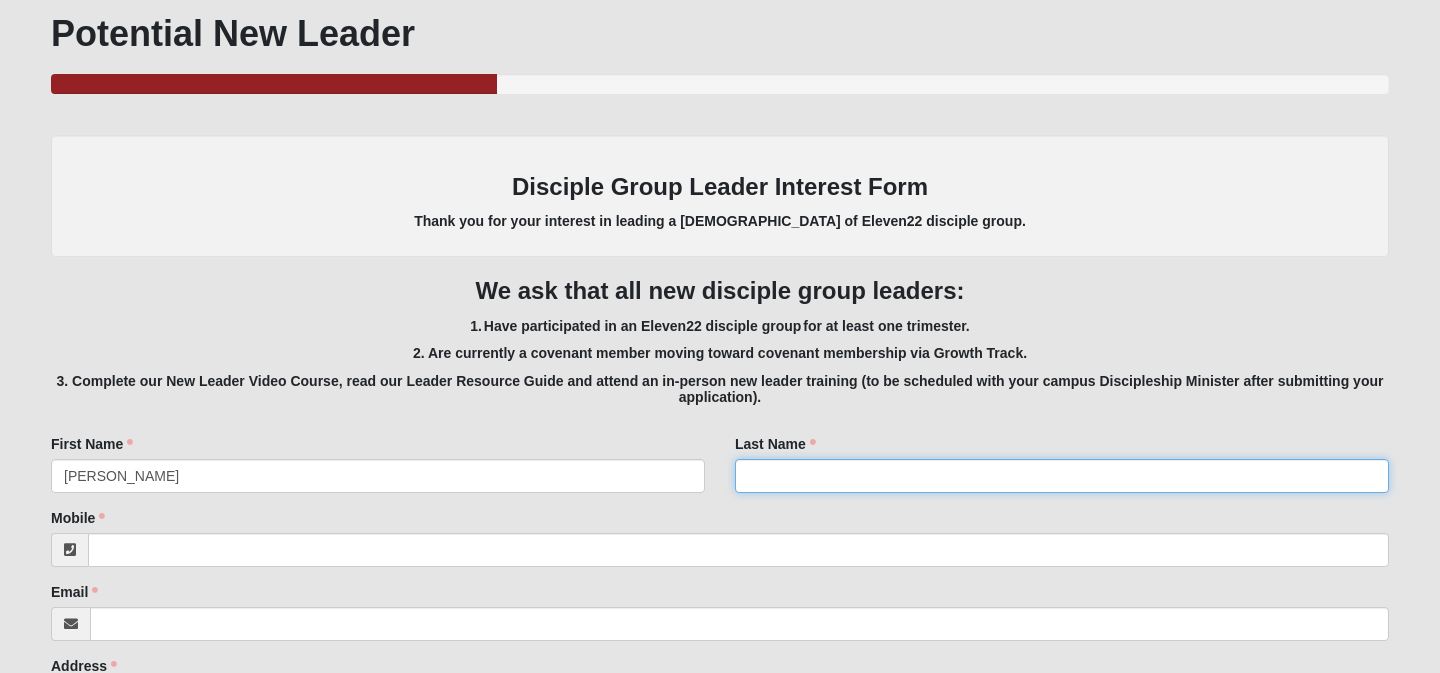 click on "Last Name" at bounding box center (1062, 476) 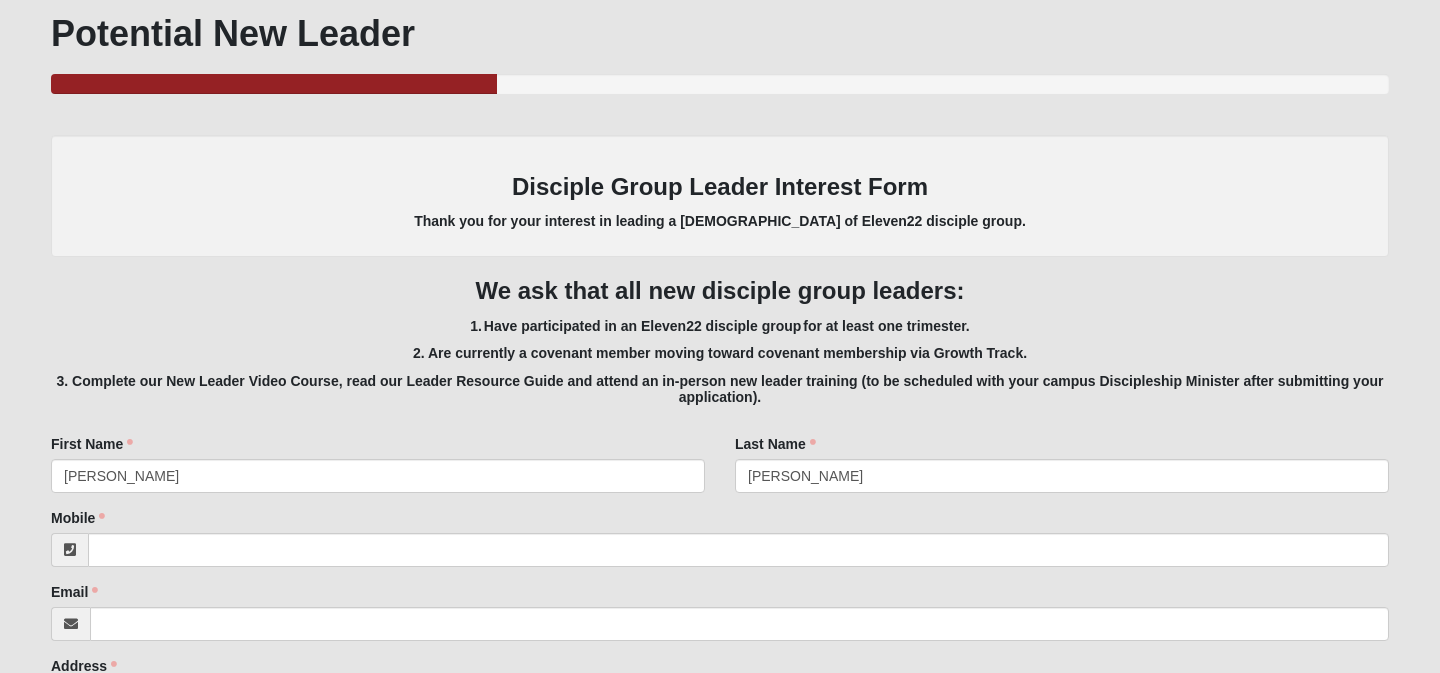 click on "Potential New Leader
33.333333333333333333333333330% Complete
Family Member to Register
Disciple Group Leader Interest Form
Thank you for your interest in leading a [DEMOGRAPHIC_DATA] of Eleven22 disciple group.
We ask that all new disciple group leaders:
1. Have participated in an Eleven22 disciple group for at least one trimester.
2. Are currently a covenant member moving toward covenant membership via Growth Track.
First Name
[PERSON_NAME]
First Name is required.
Last Name
[PERSON_NAME]
Last Name is required.
Mobile" at bounding box center [720, 1113] 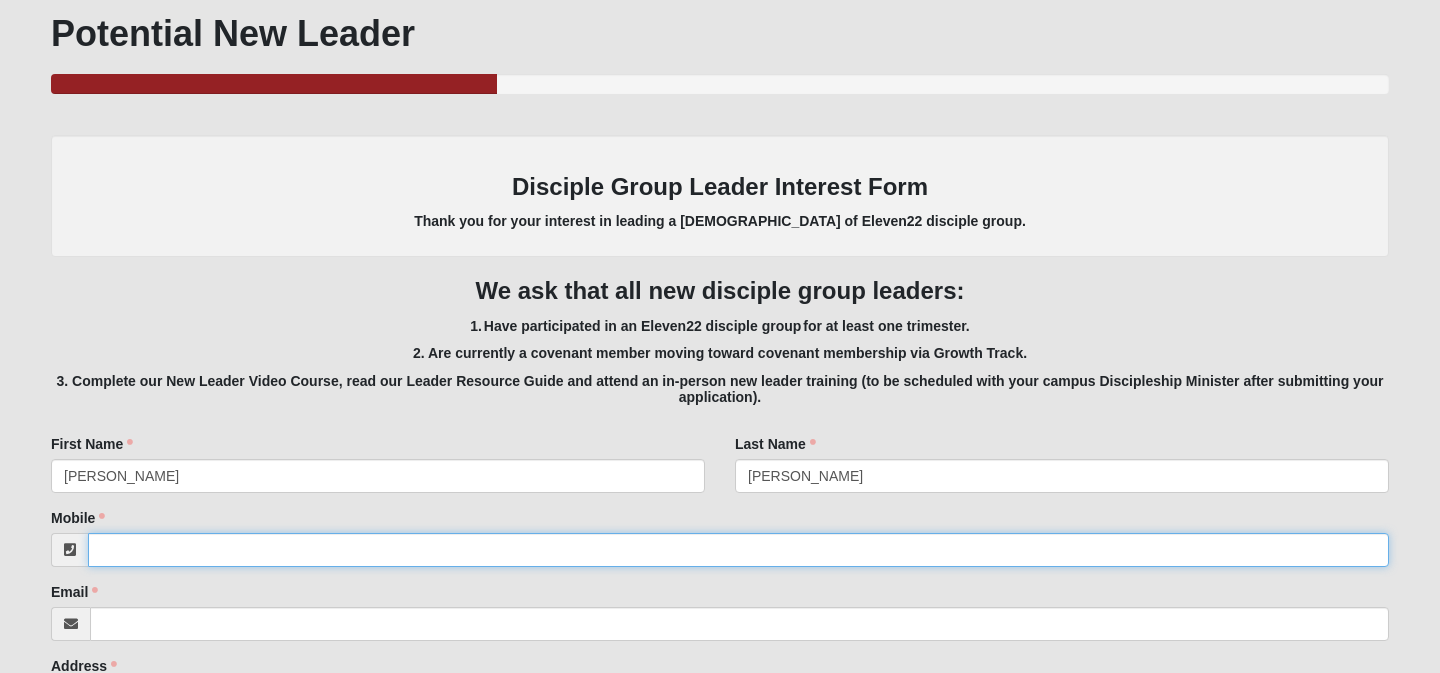 click on "Mobile" at bounding box center [738, 550] 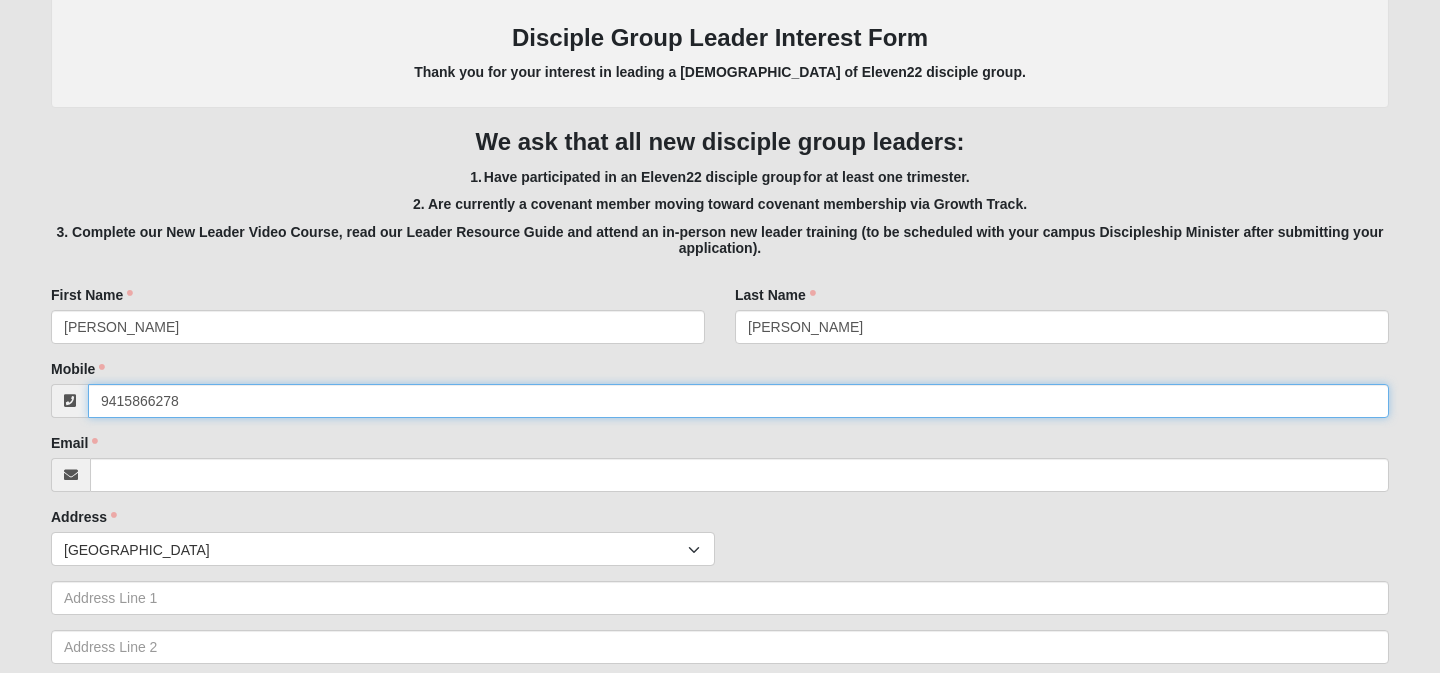 scroll, scrollTop: 409, scrollLeft: 0, axis: vertical 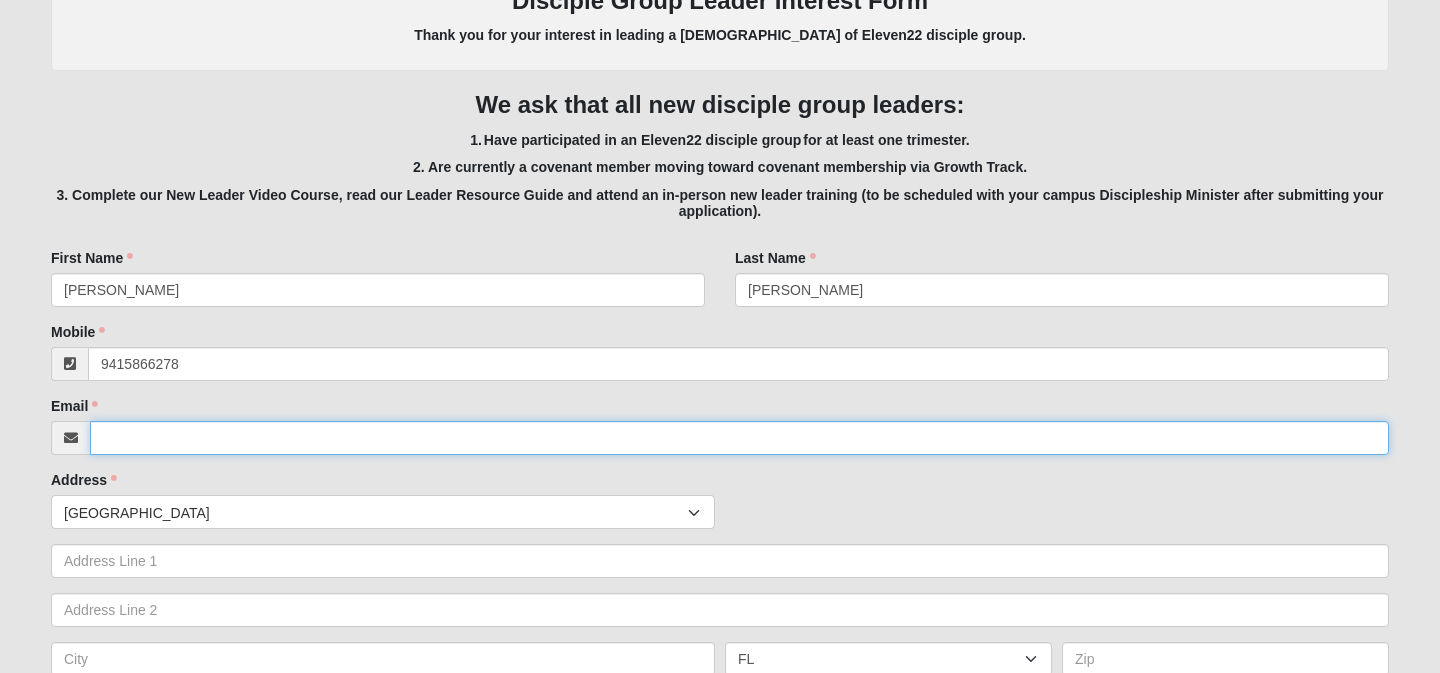 type on "[PHONE_NUMBER]" 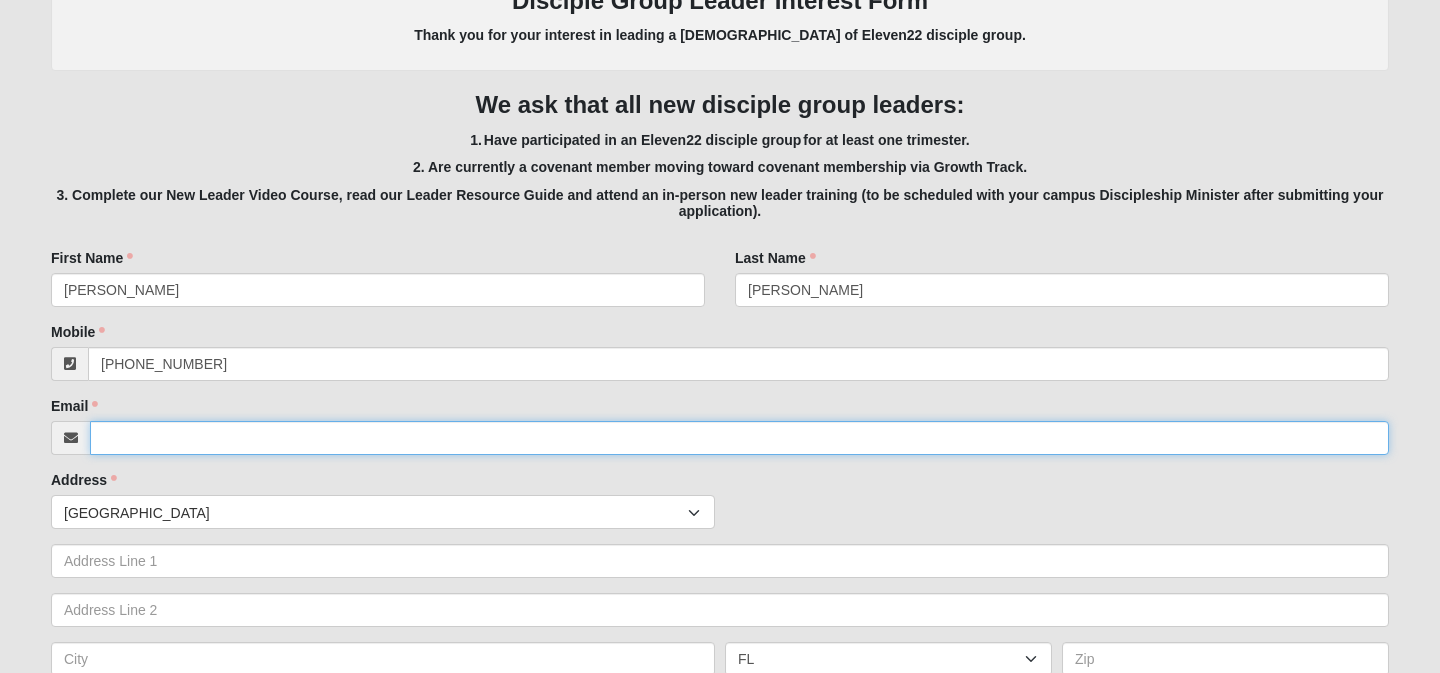 click on "Email" at bounding box center [739, 438] 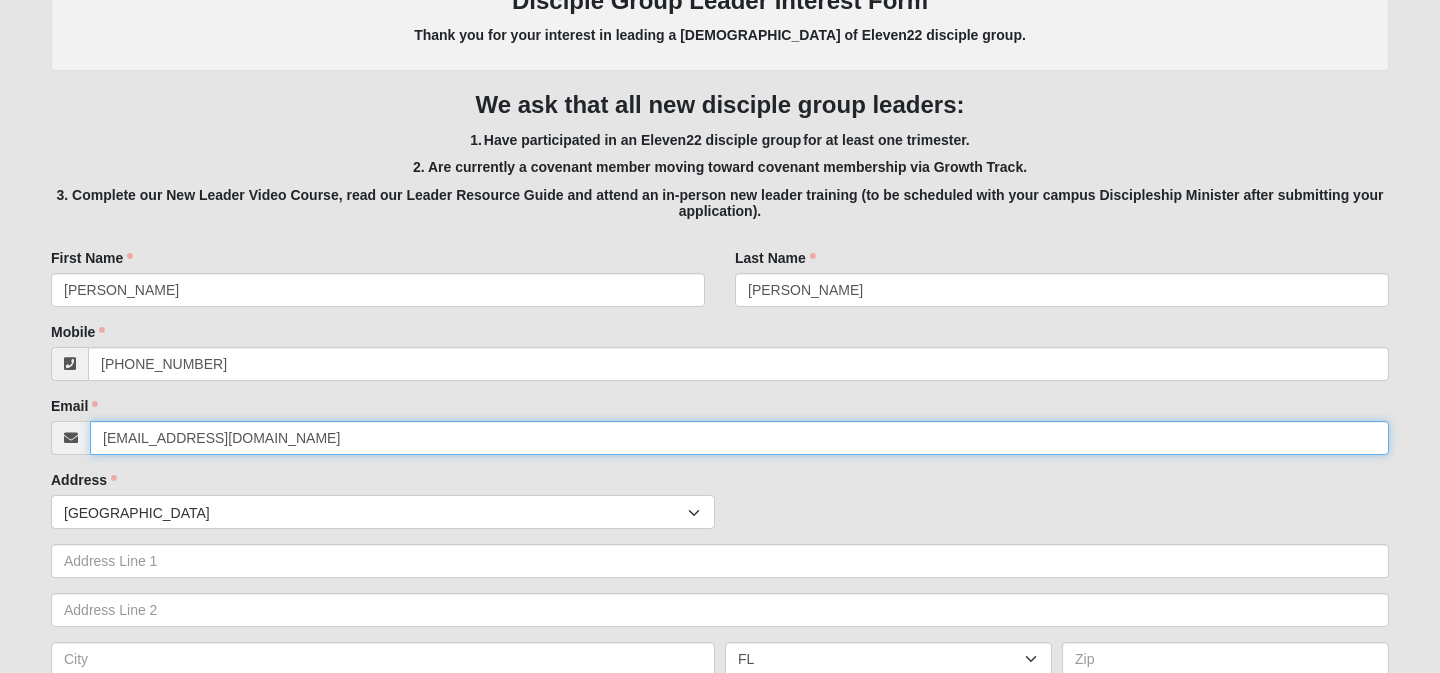 type on "[EMAIL_ADDRESS][DOMAIN_NAME]" 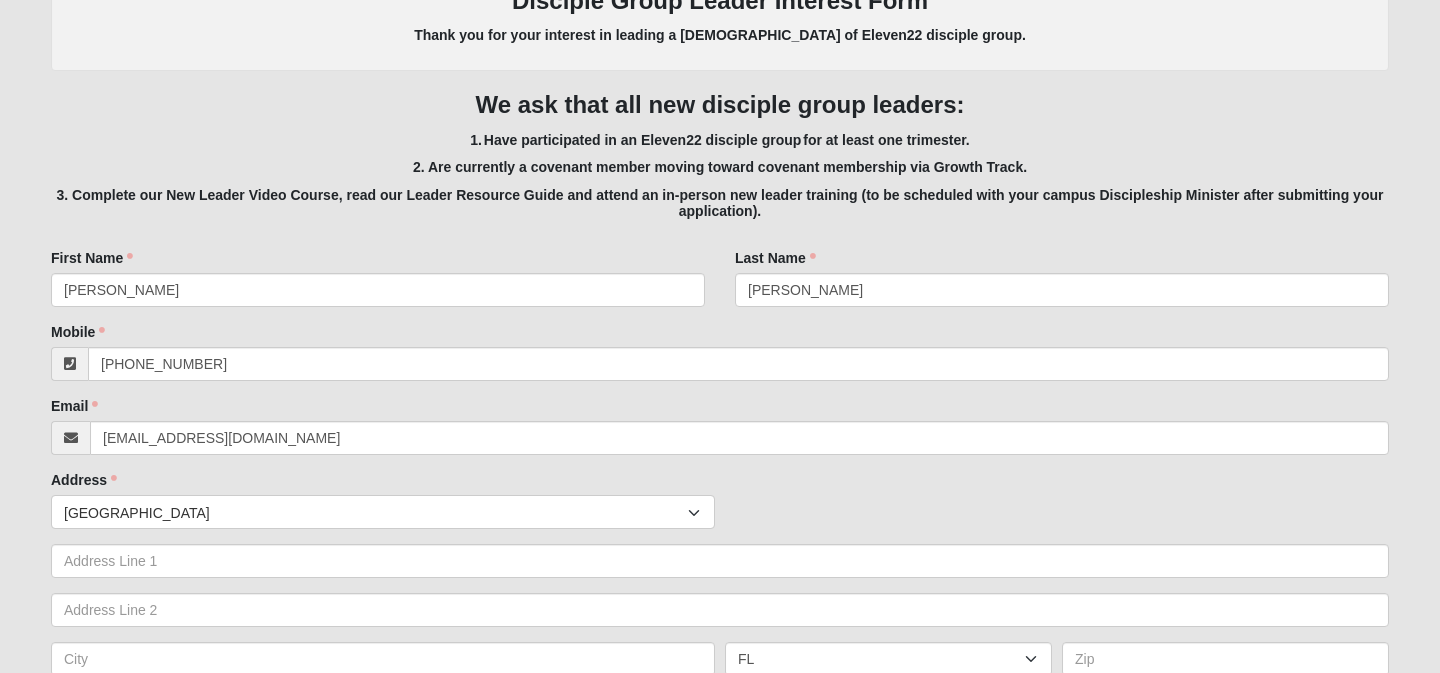 click on "[GEOGRAPHIC_DATA]" at bounding box center [376, 513] 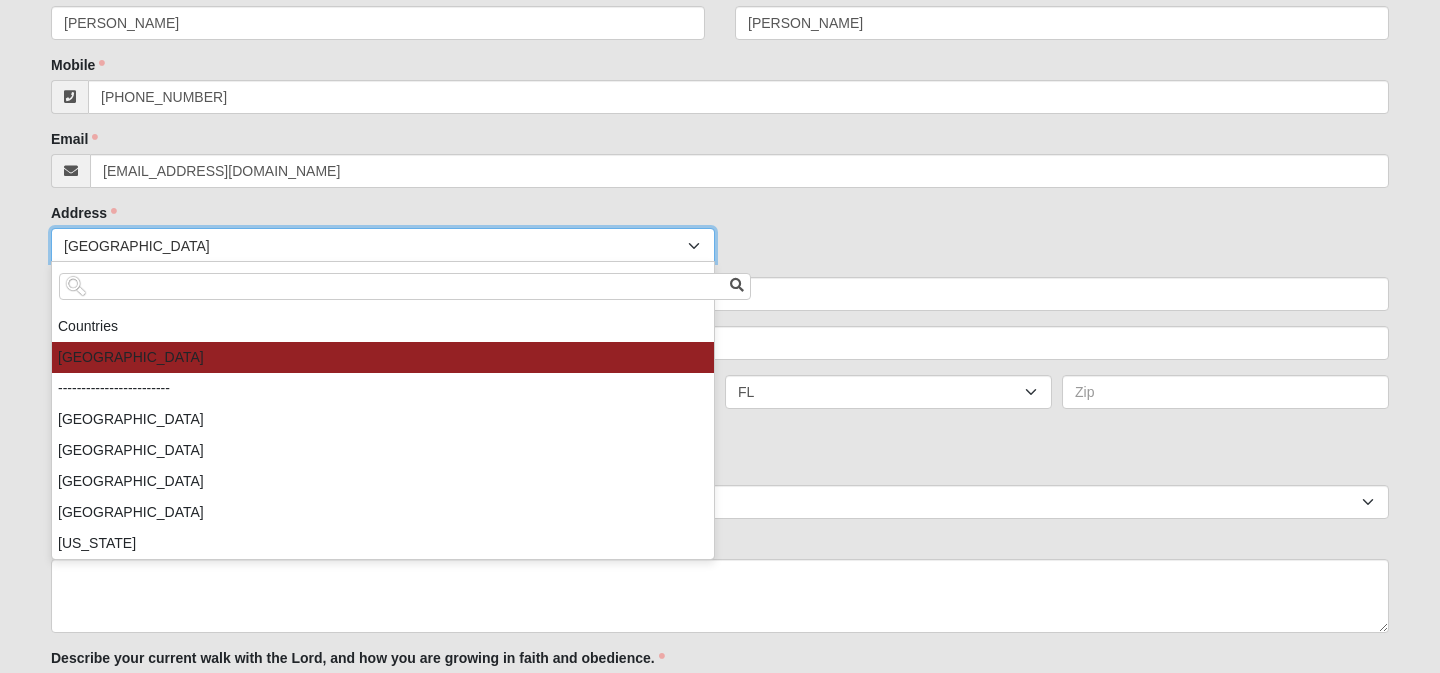 scroll, scrollTop: 684, scrollLeft: 0, axis: vertical 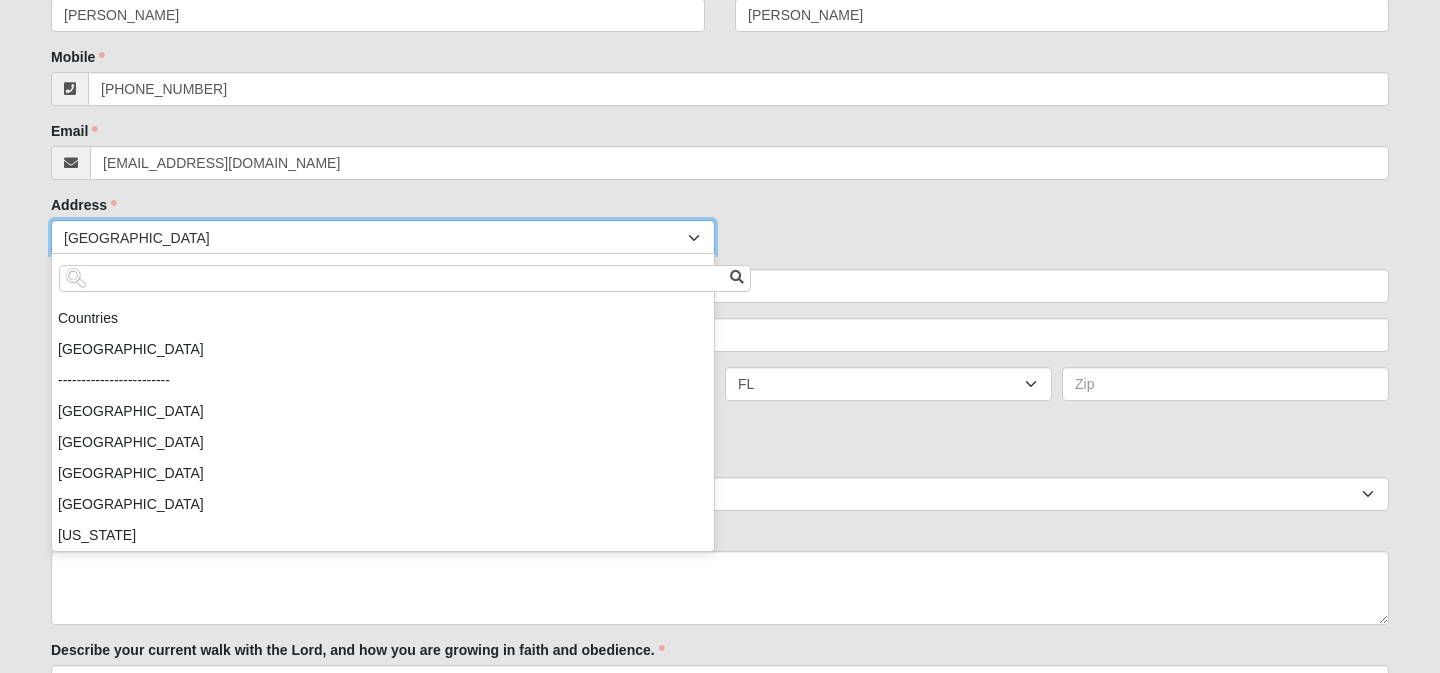 click on "Log In
Disciple Group Leader Interest Form
Events Disciple Group Leader Interest Form
Error
OPTIONAL" at bounding box center (720, 606) 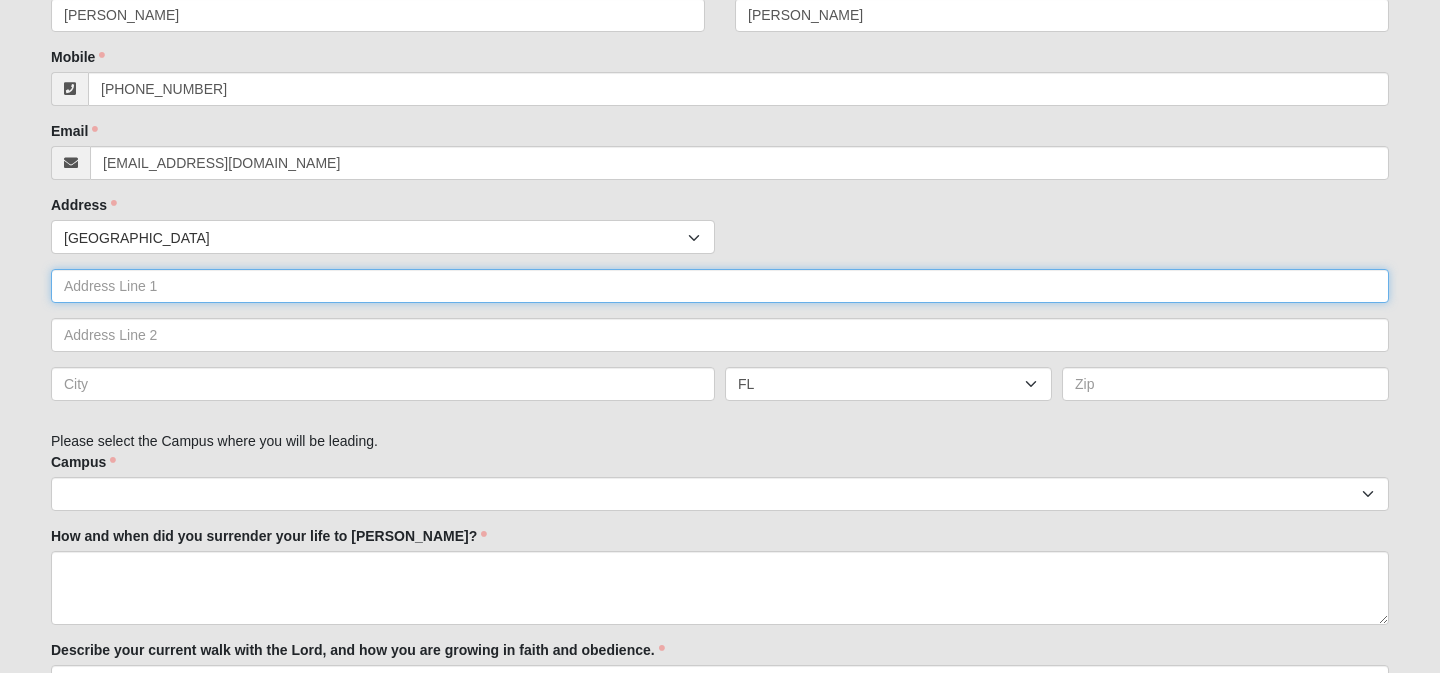 click at bounding box center [720, 286] 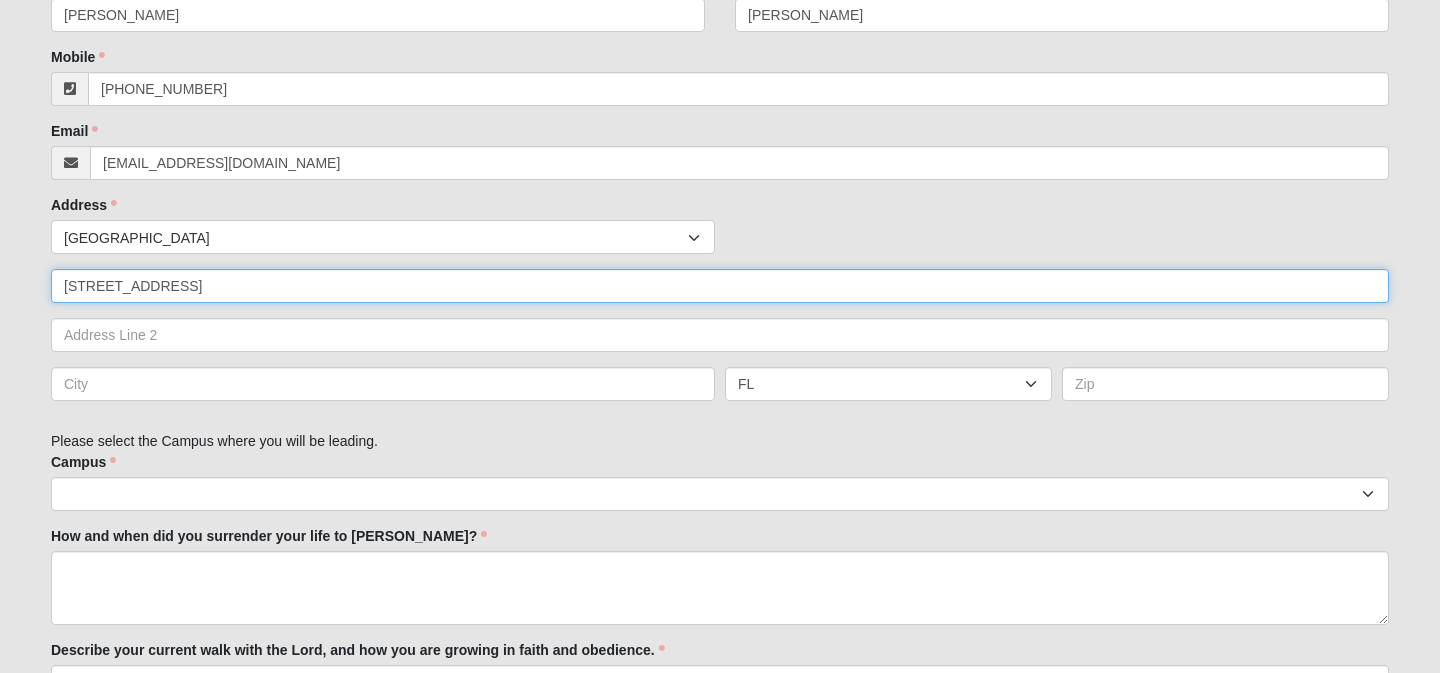 type on "[STREET_ADDRESS]" 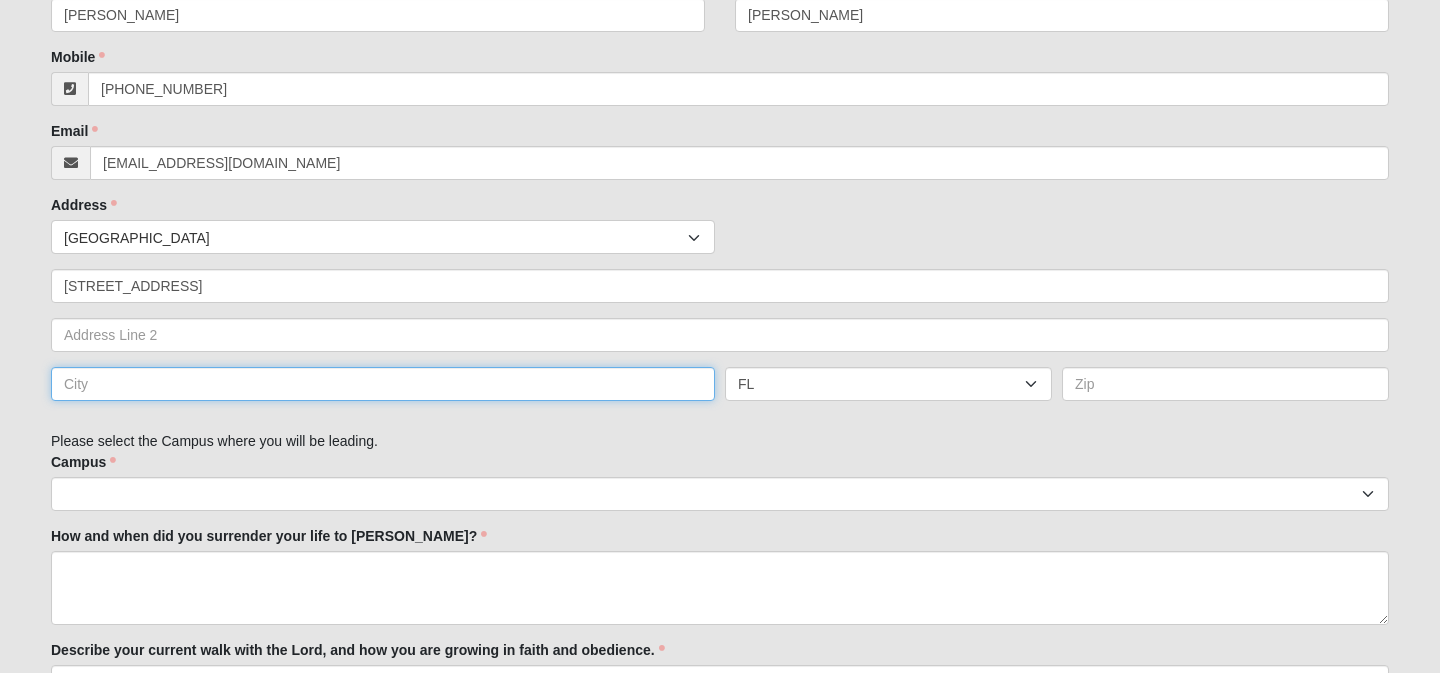 click at bounding box center [383, 384] 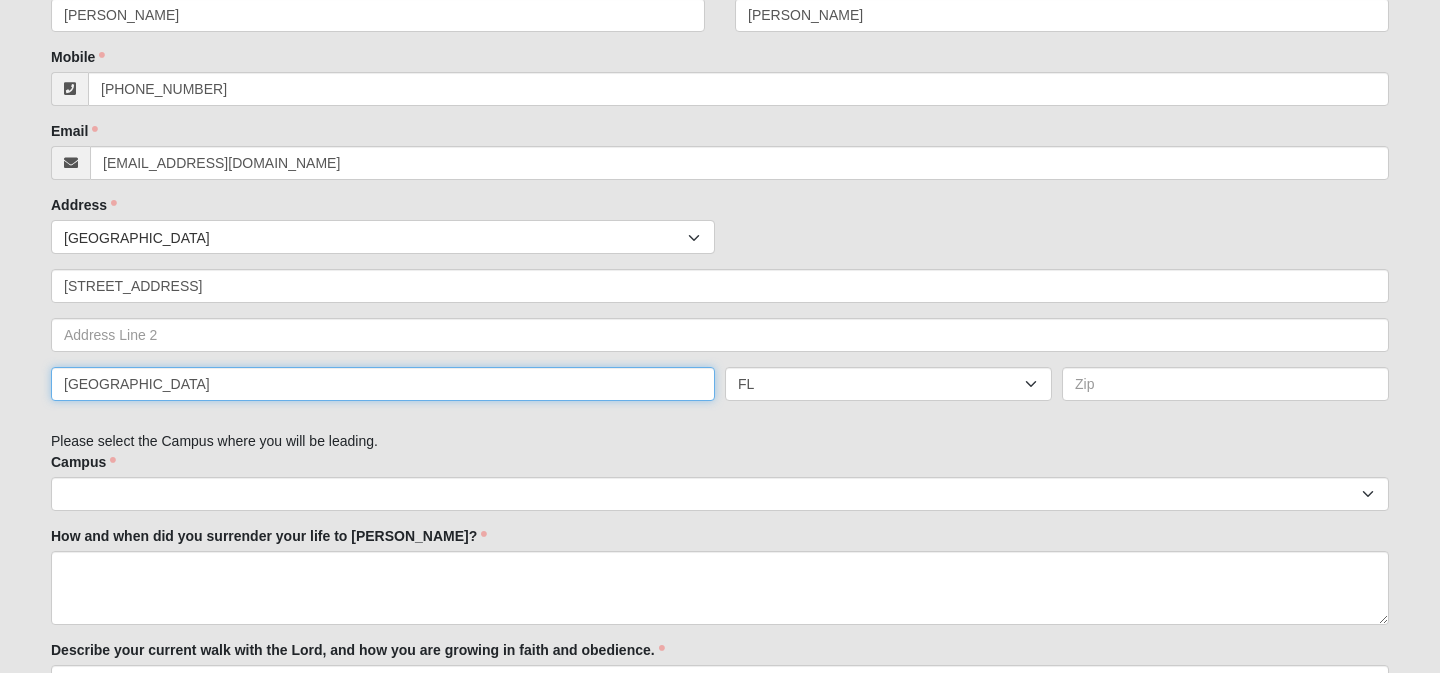 type on "[GEOGRAPHIC_DATA]" 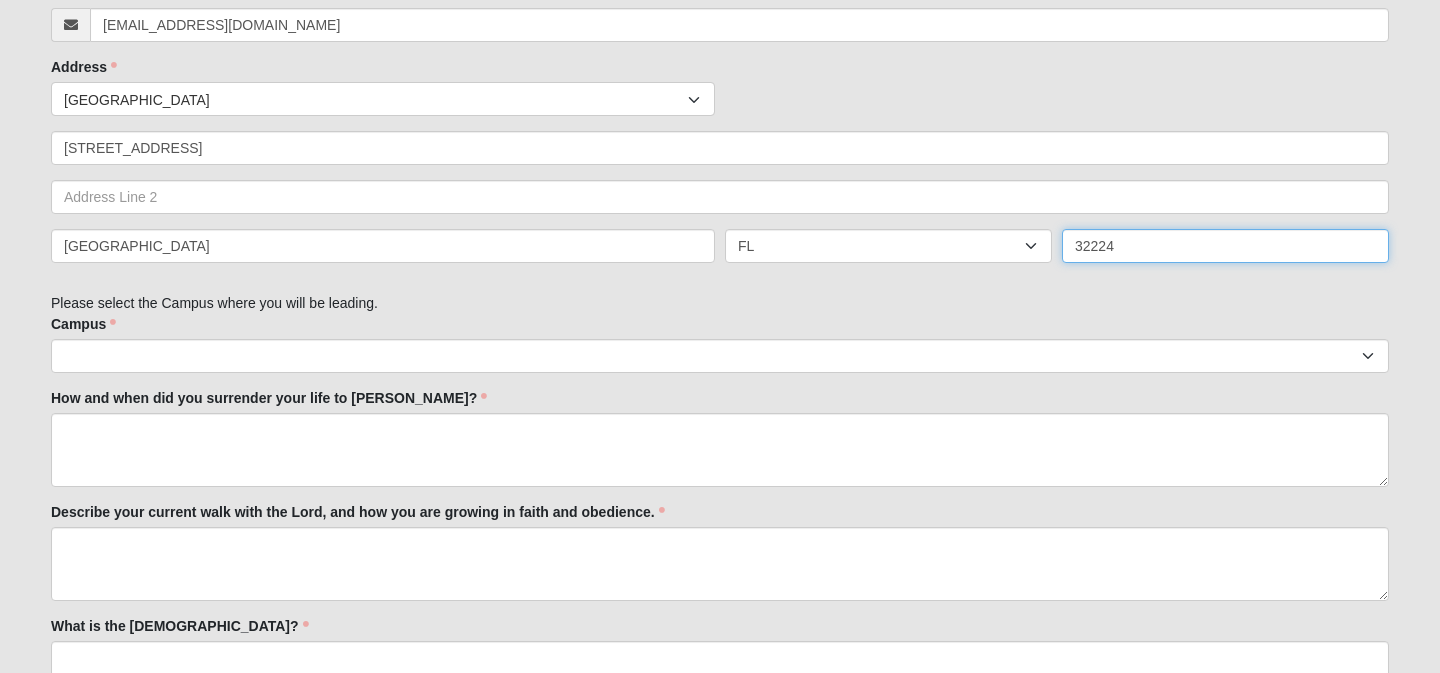 scroll, scrollTop: 835, scrollLeft: 0, axis: vertical 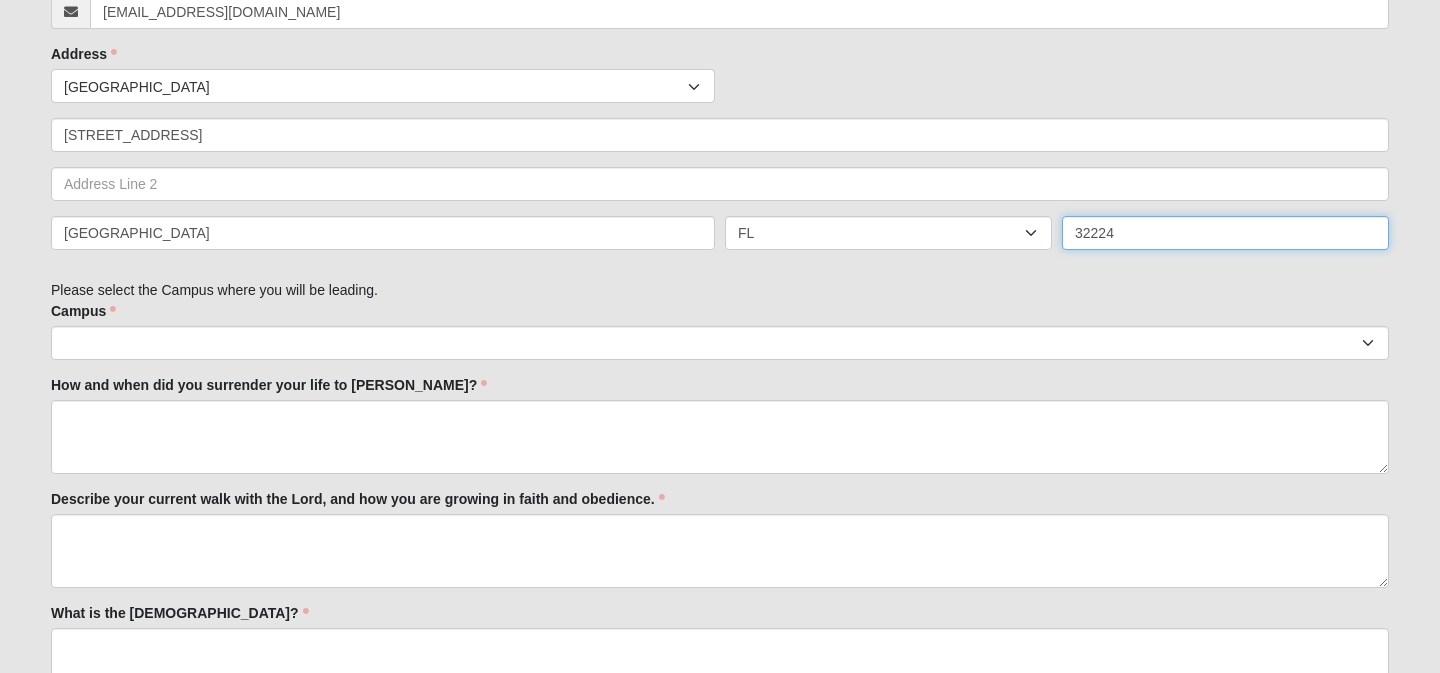 type on "32224" 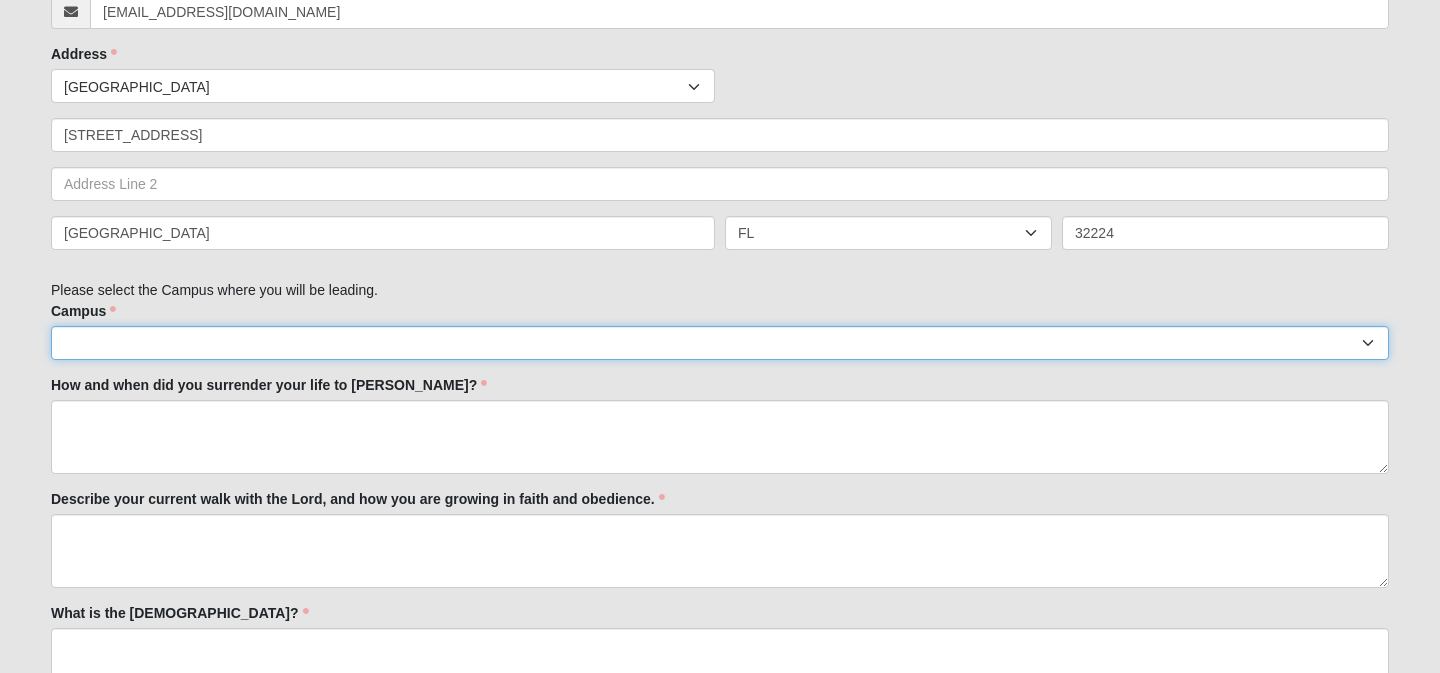 click on "Arlington
Baymeadows
Eleven22 Online
[PERSON_NAME][GEOGRAPHIC_DATA]
Jesup
Mandarin
[GEOGRAPHIC_DATA]
[GEOGRAPHIC_DATA]
[GEOGRAPHIC_DATA]
[GEOGRAPHIC_DATA][PERSON_NAME]" at bounding box center (720, 343) 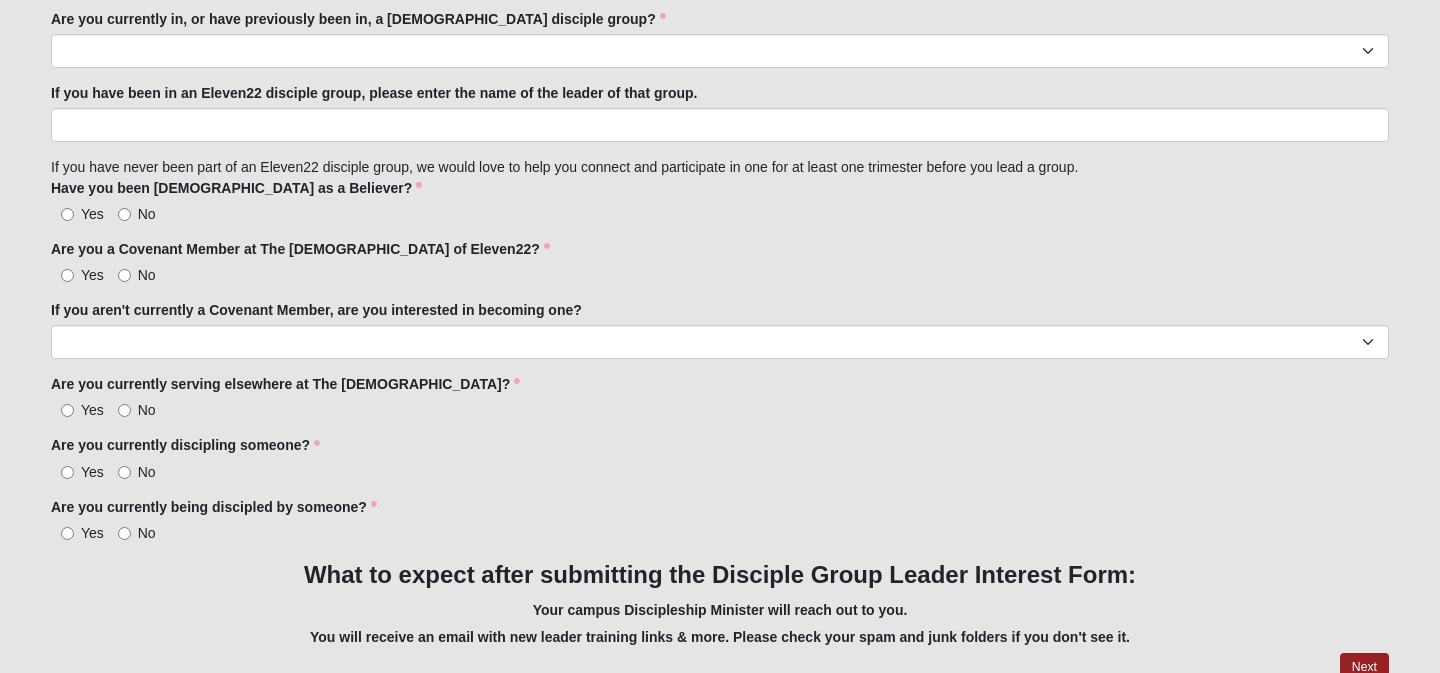 scroll, scrollTop: 1788, scrollLeft: 0, axis: vertical 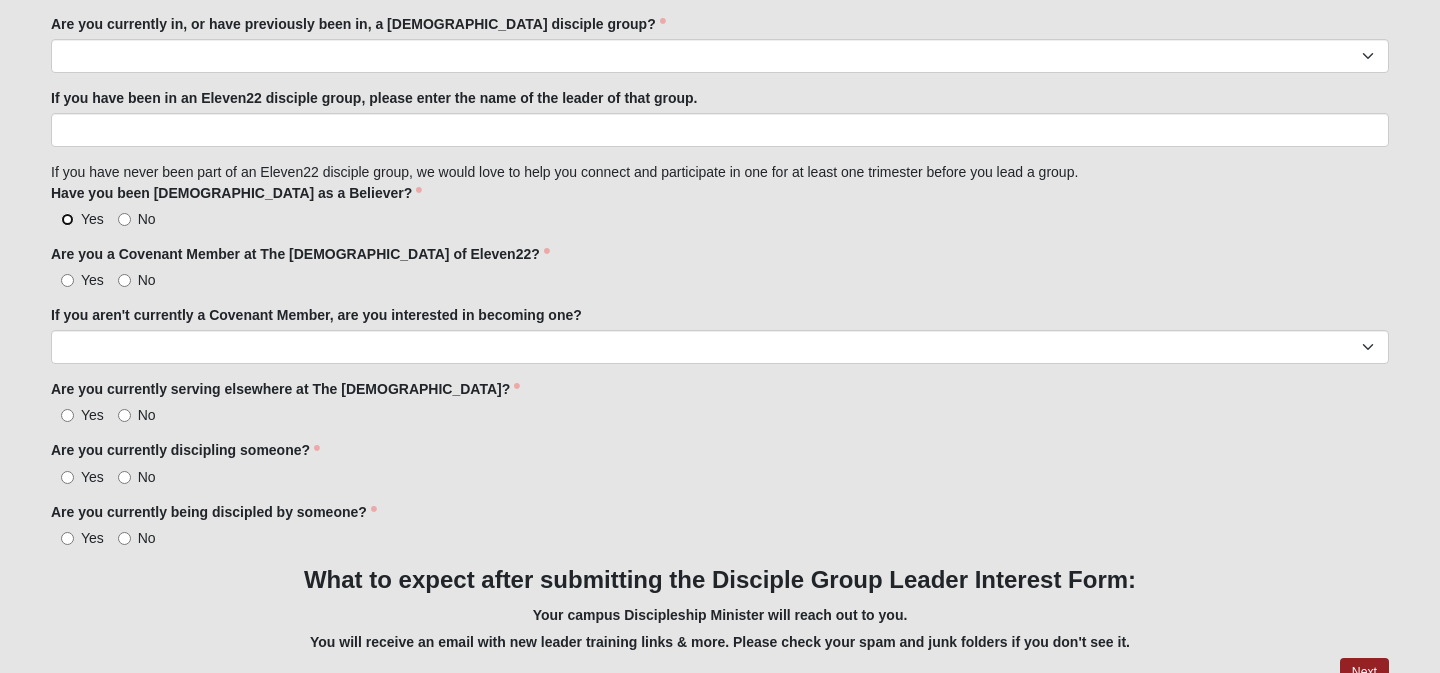click on "Yes" at bounding box center [67, 219] 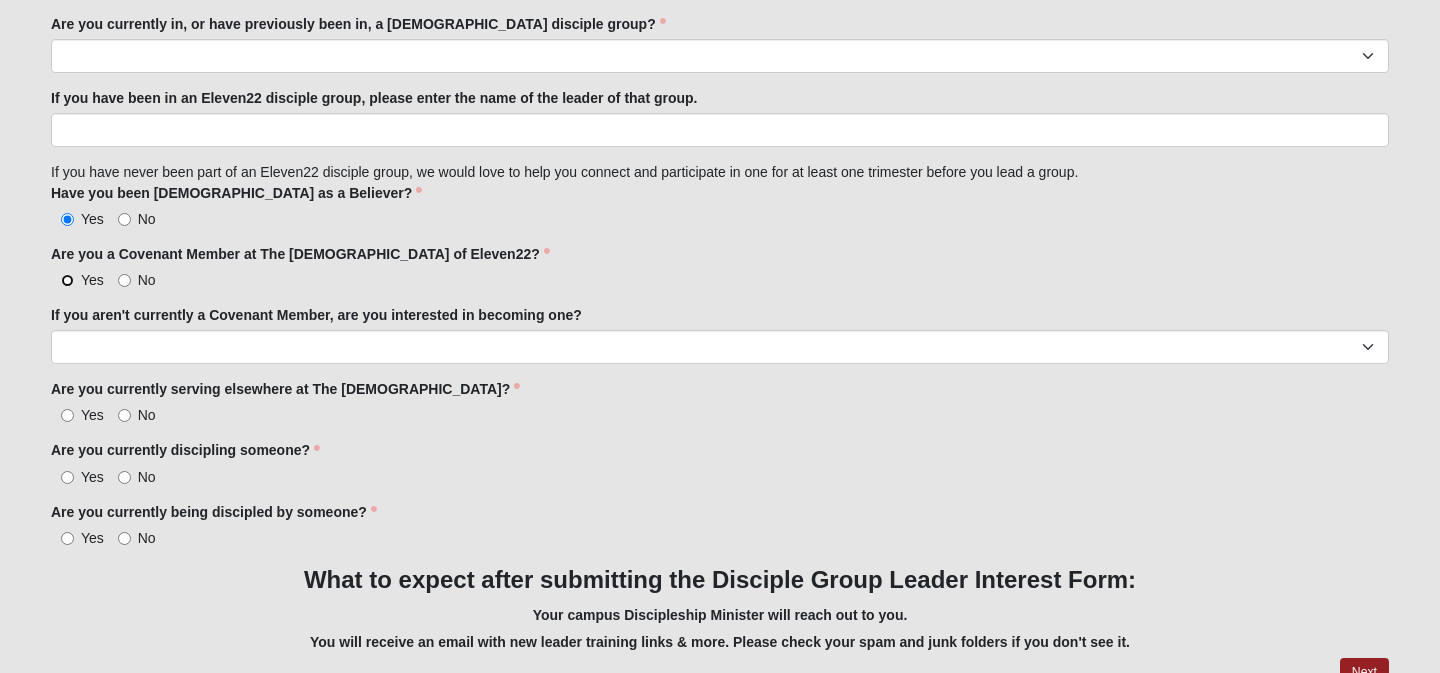 click on "Yes" at bounding box center (67, 280) 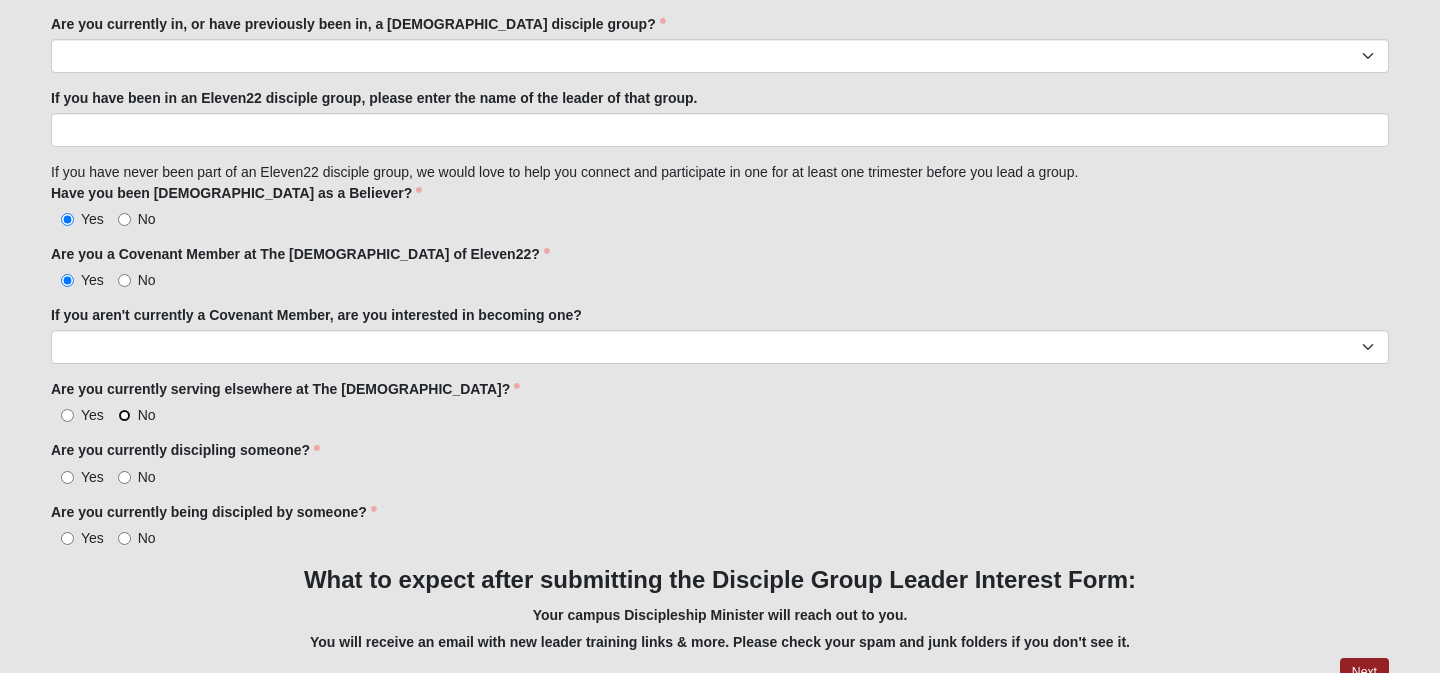 click on "No" at bounding box center (124, 415) 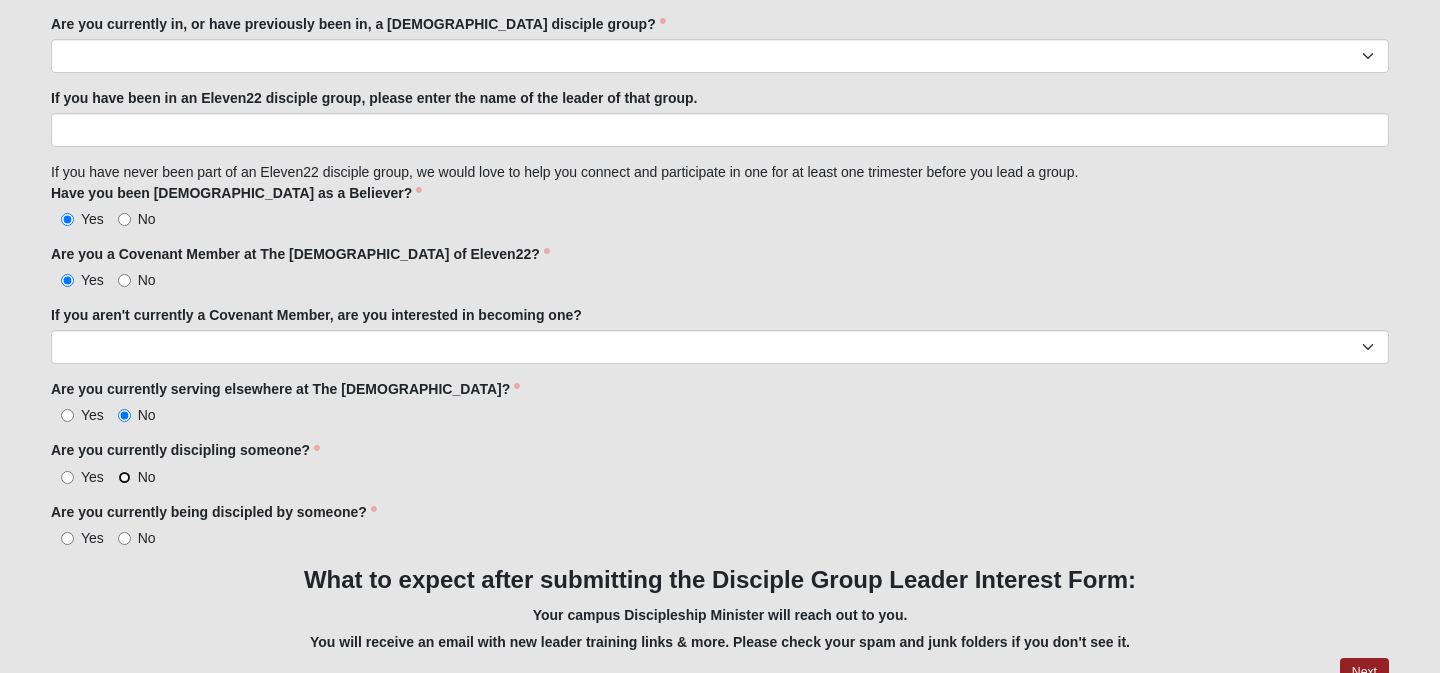 click on "No" at bounding box center (124, 477) 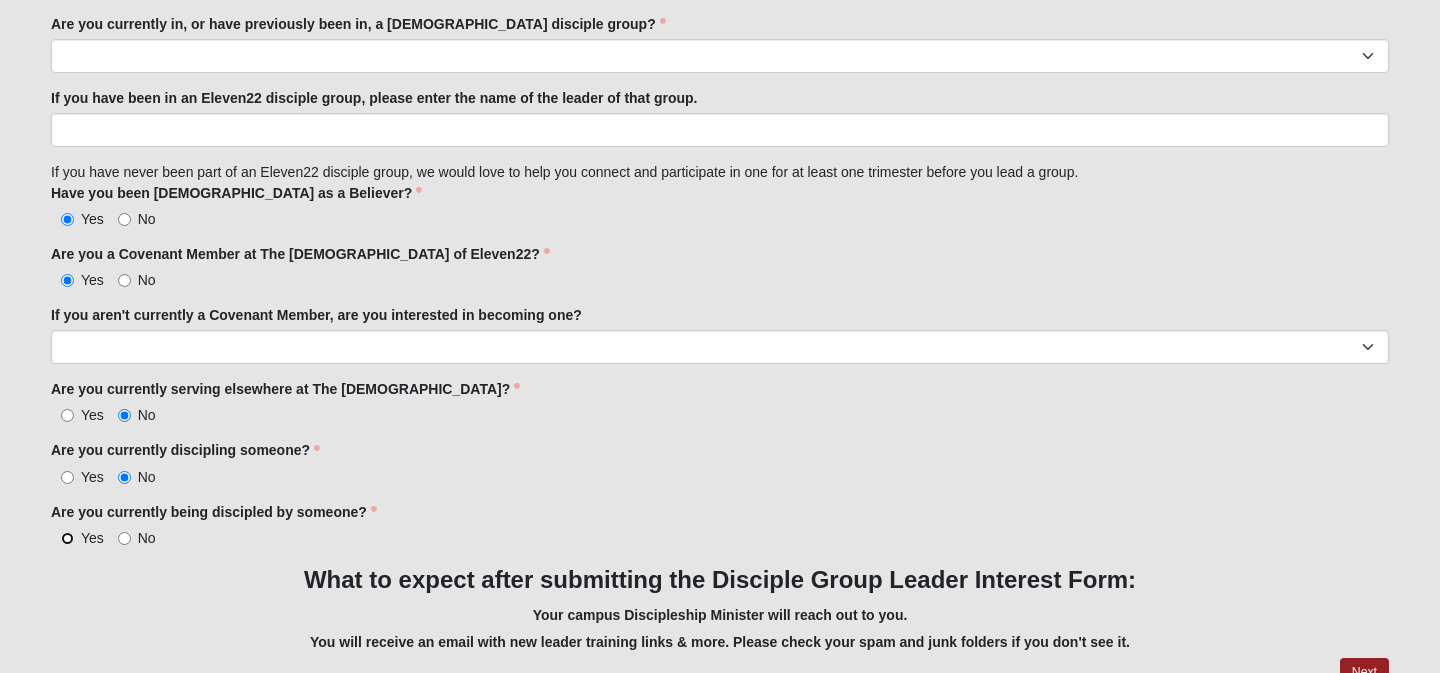 click on "Yes" at bounding box center [67, 538] 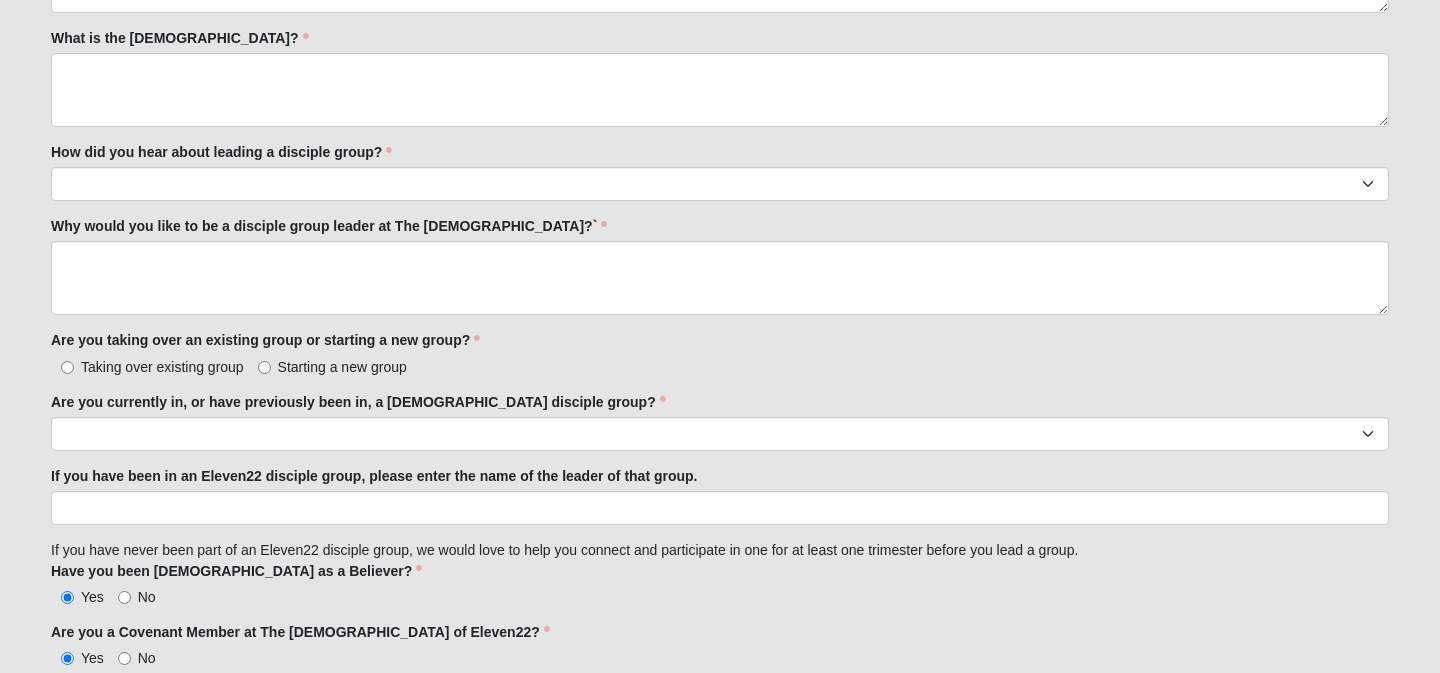 scroll, scrollTop: 1408, scrollLeft: 0, axis: vertical 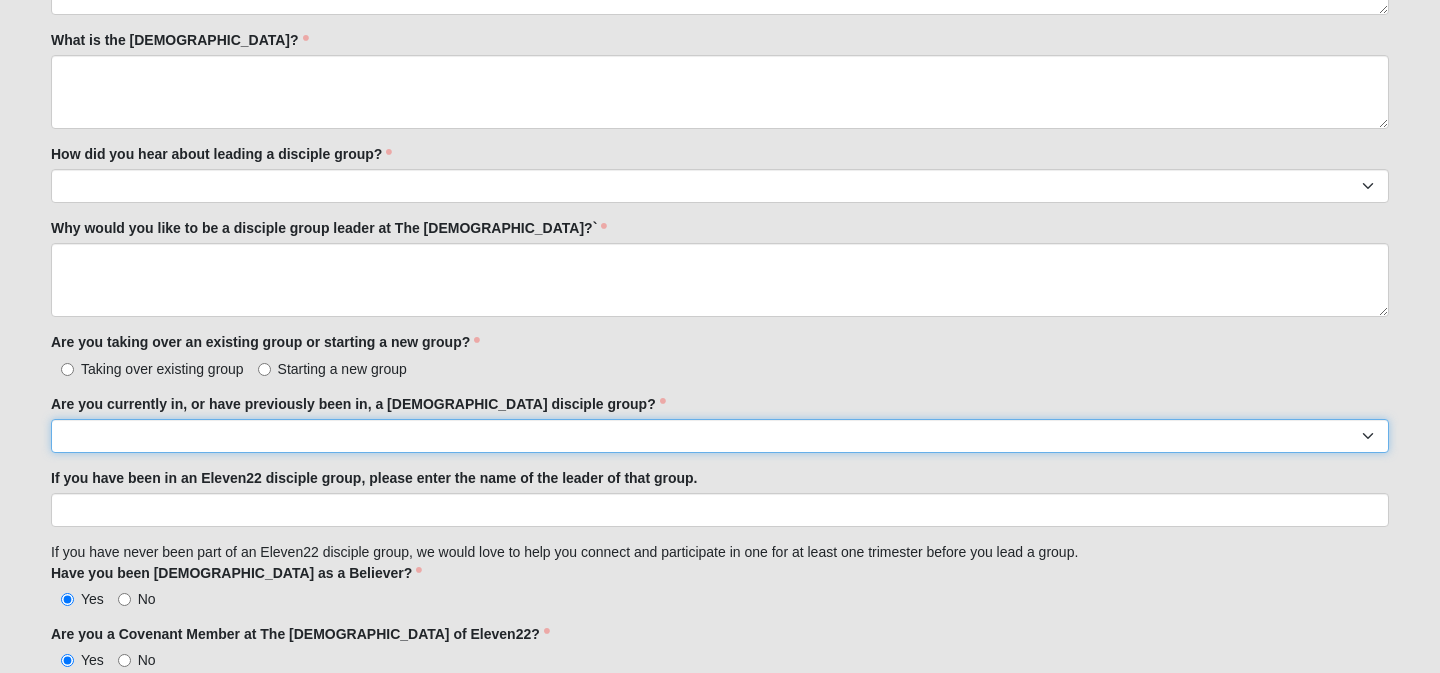 click on "Yes
No" at bounding box center (720, 436) 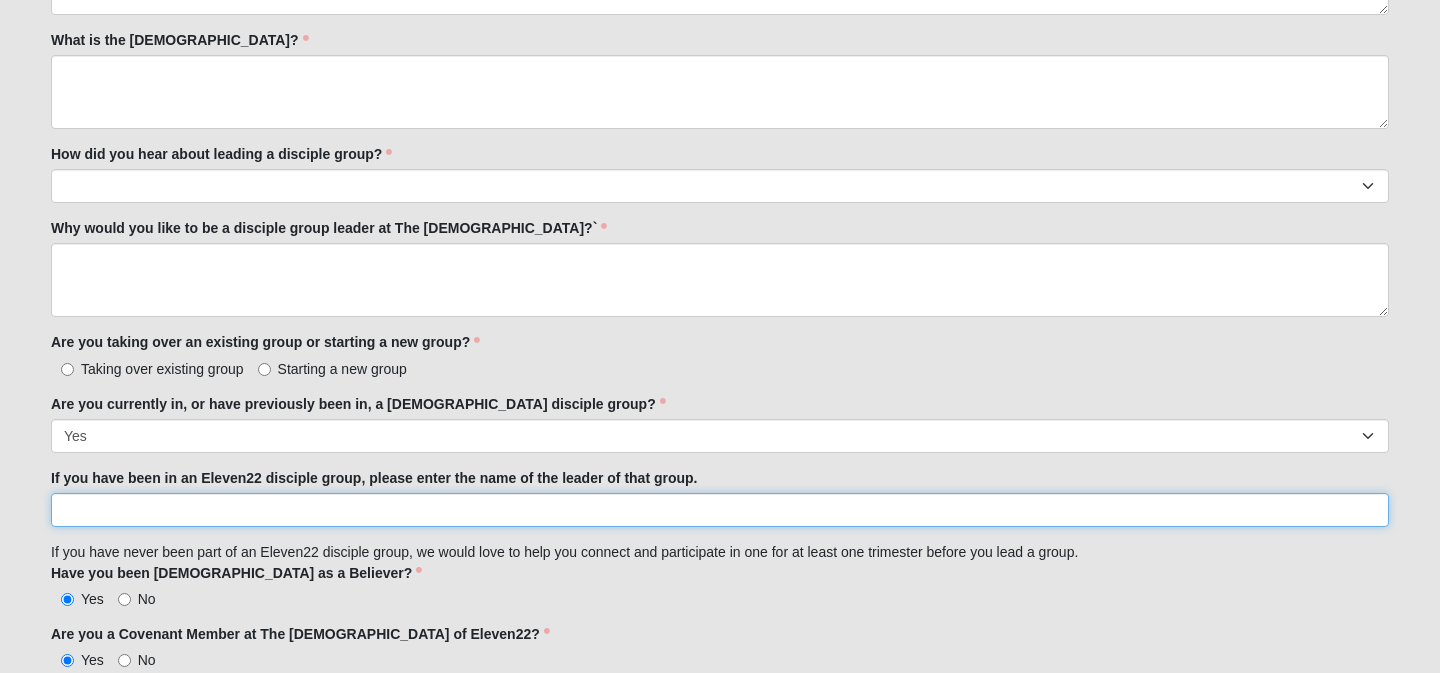 click on "If you have been in an Eleven22 disciple group, please enter the name of the leader of that group." at bounding box center (720, 510) 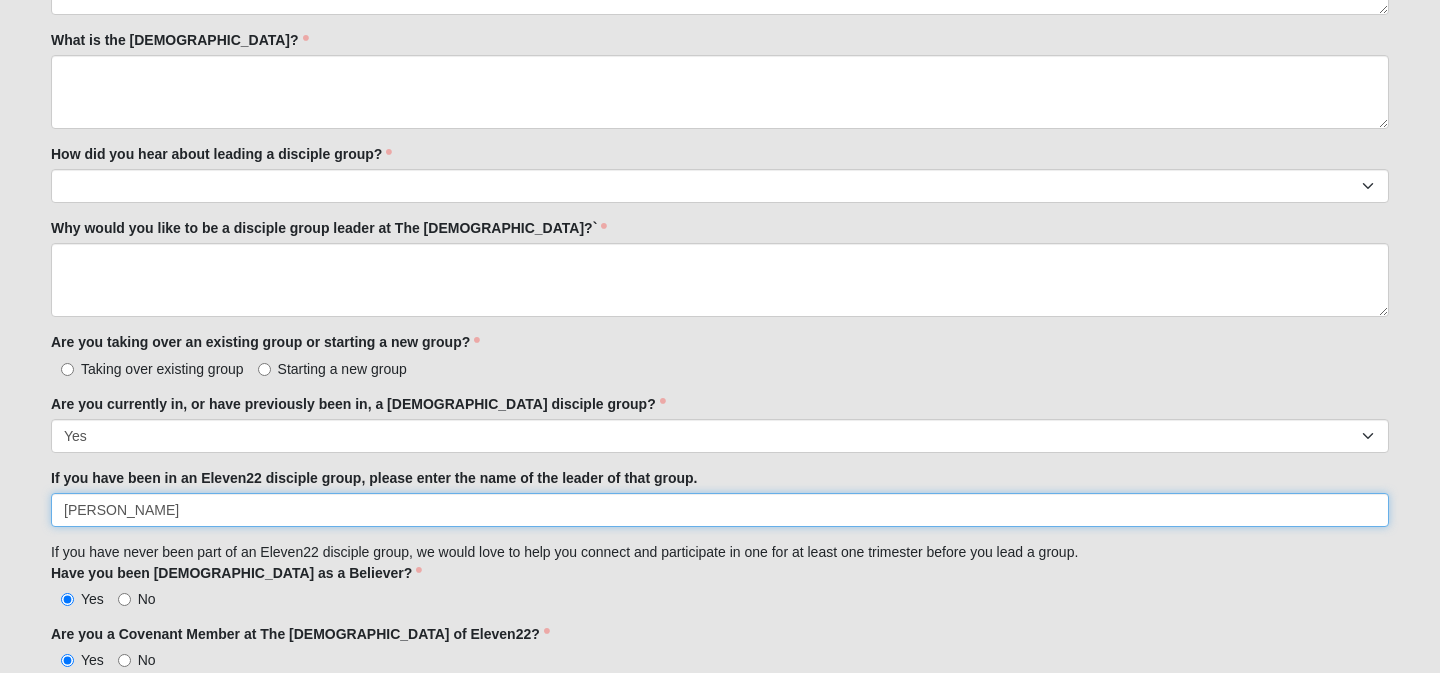 type on "[PERSON_NAME]" 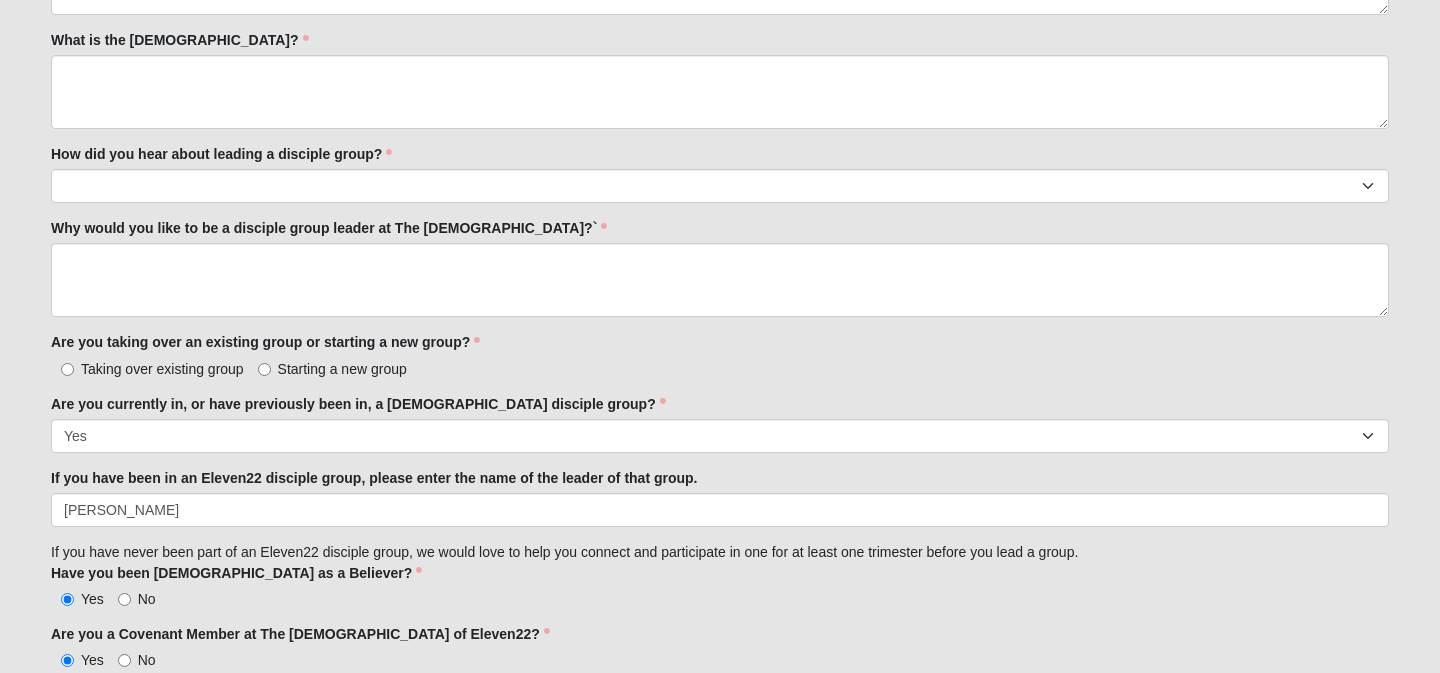 click on "Log In
Disciple Group Leader Interest Form
Events Disciple Group Leader Interest Form
Error
OPTIONAL" at bounding box center [720, -118] 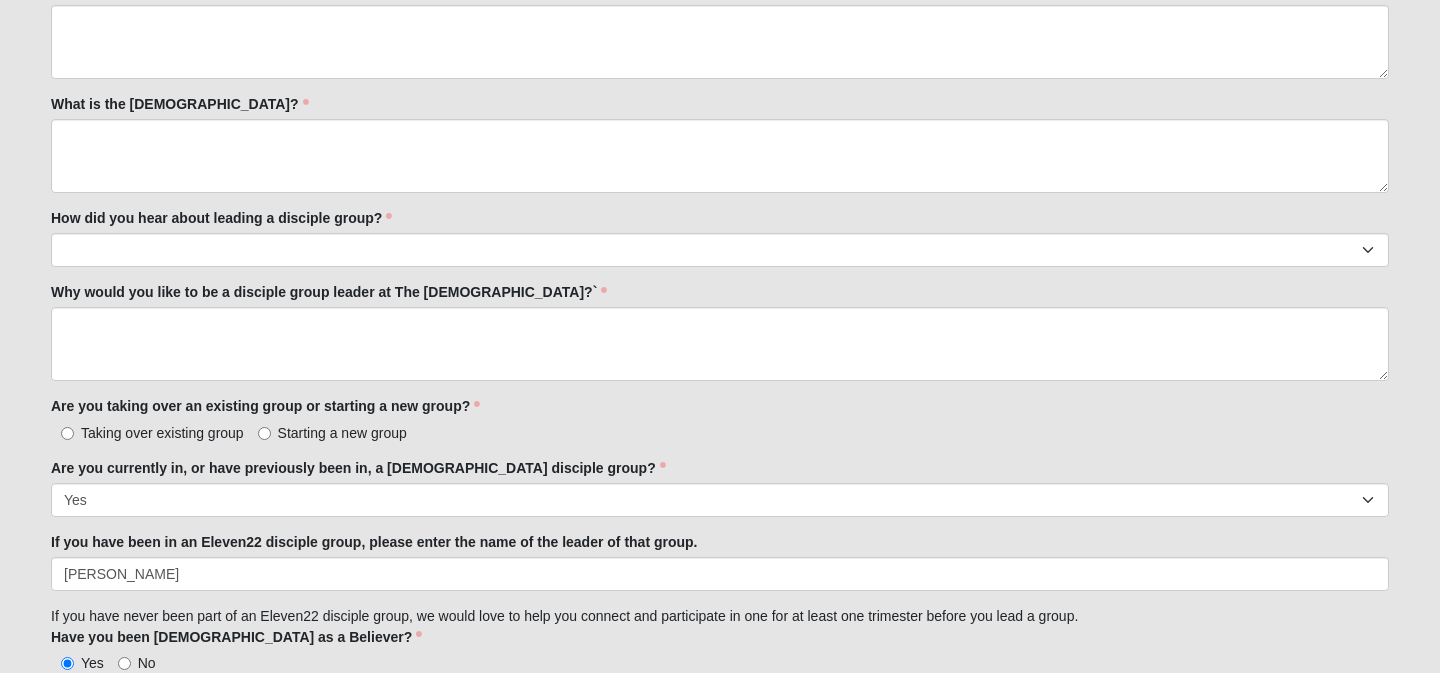 scroll, scrollTop: 1339, scrollLeft: 0, axis: vertical 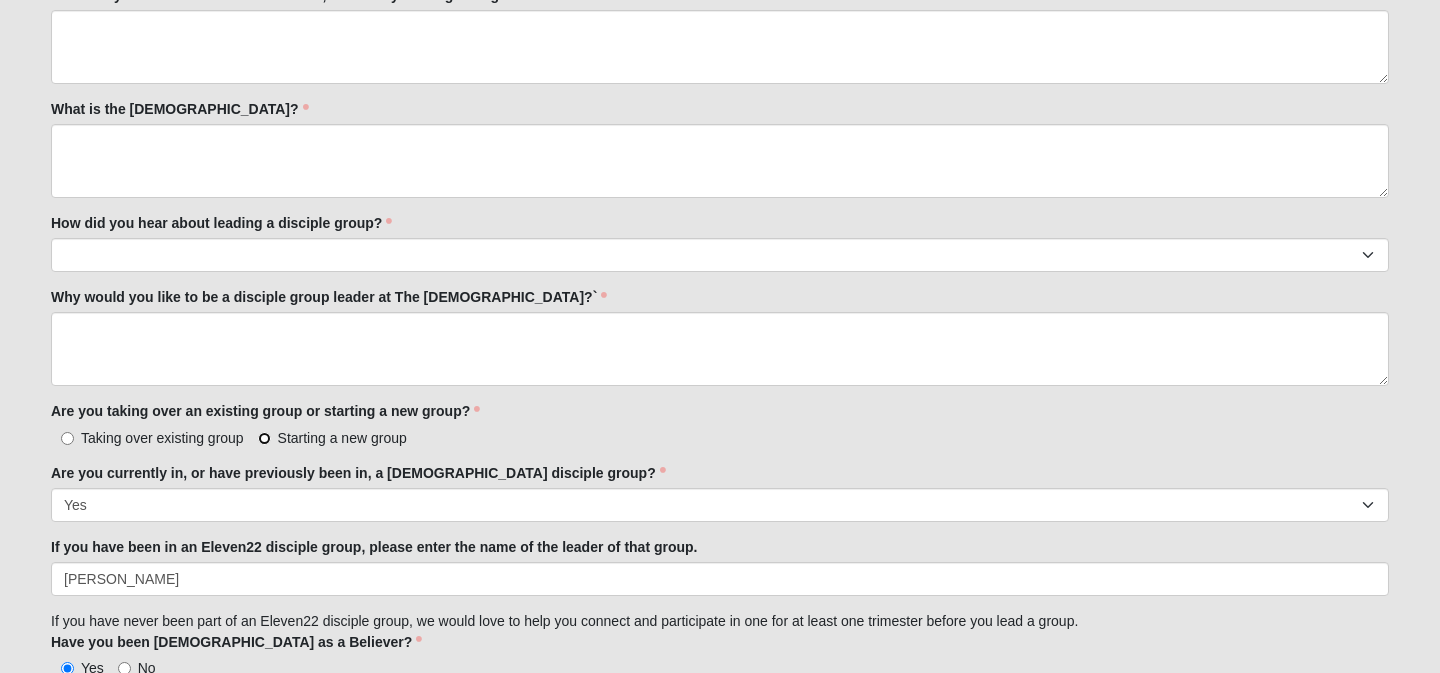 click on "Starting a new group" at bounding box center [264, 438] 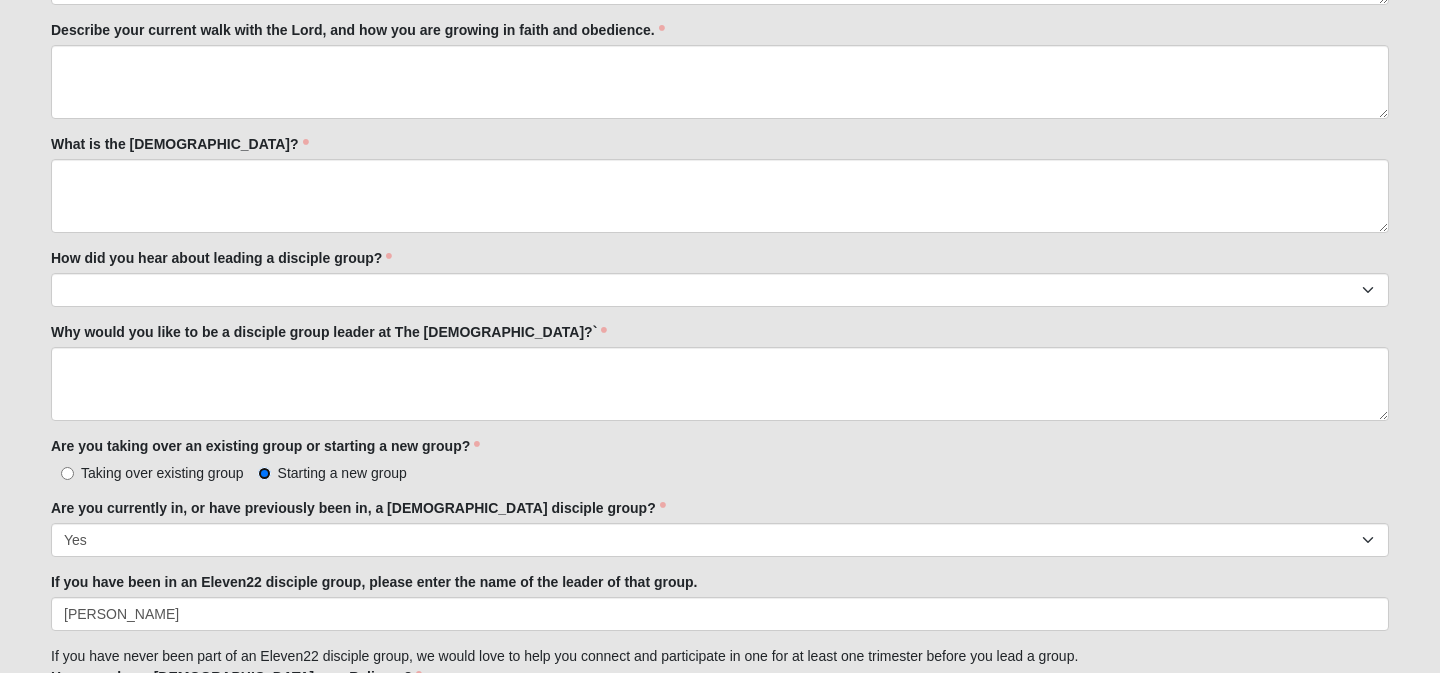 scroll, scrollTop: 1306, scrollLeft: 0, axis: vertical 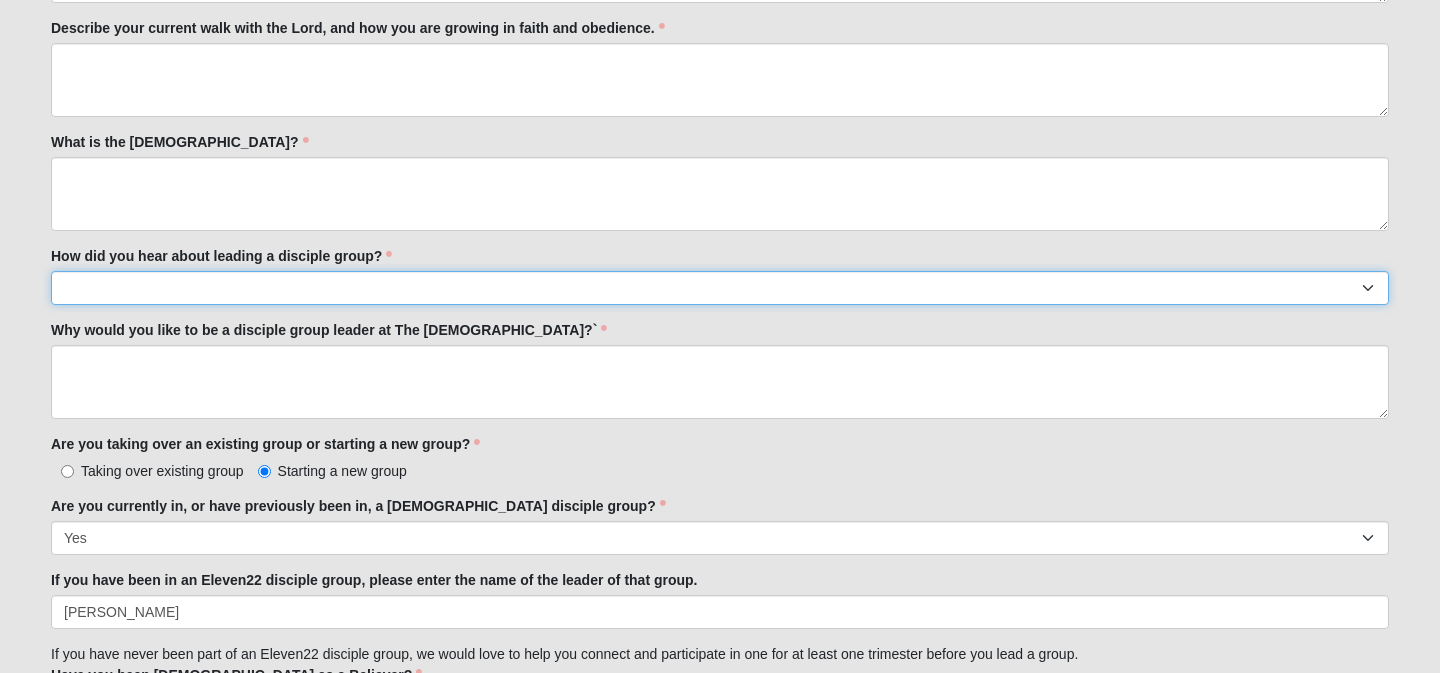 click on "Worship Guide
[DEMOGRAPHIC_DATA]/In-service announcement
Website
Social Media
Eleven22 App
Staff/Serve Staff Volunteer
Friend or Family Member
My Current disciple group leader
A disciple group coach
Other" at bounding box center [720, 288] 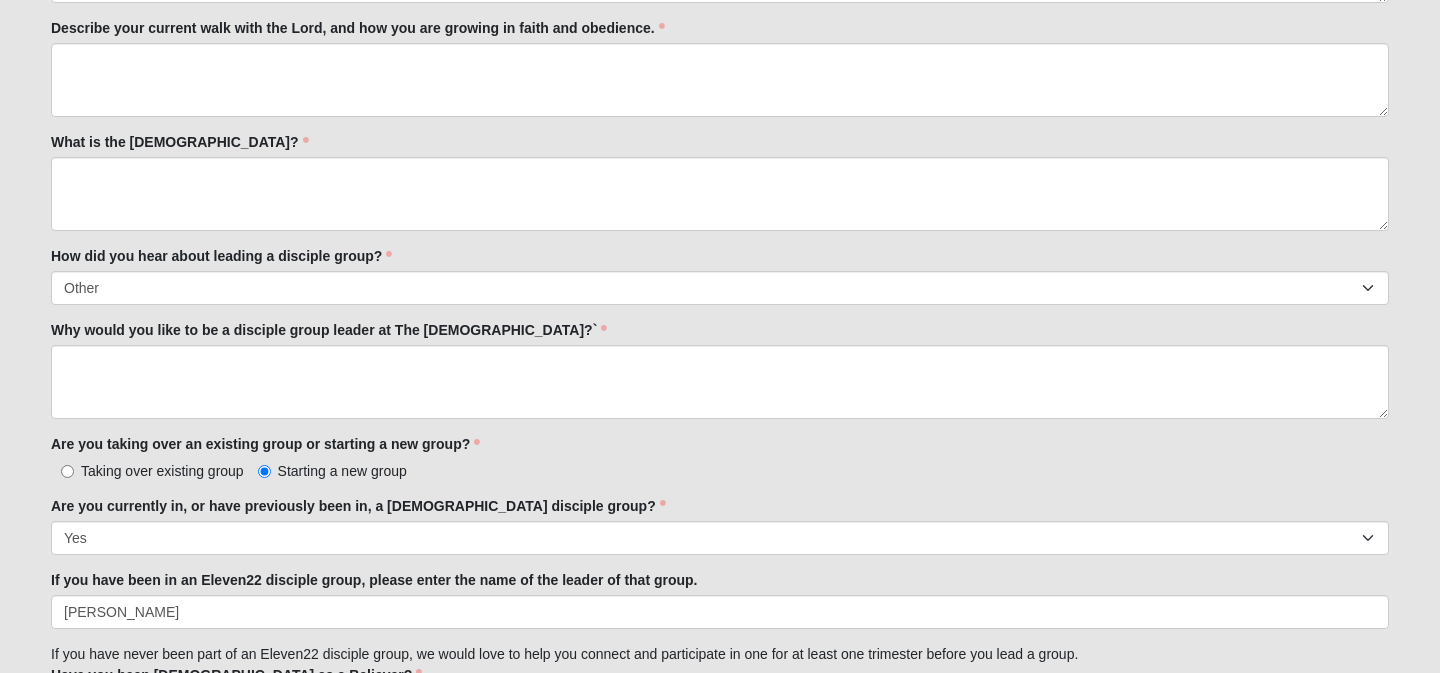 click on "Log In
Disciple Group Leader Interest Form
Events Disciple Group Leader Interest Form
Error
OPTIONAL" at bounding box center (720, -16) 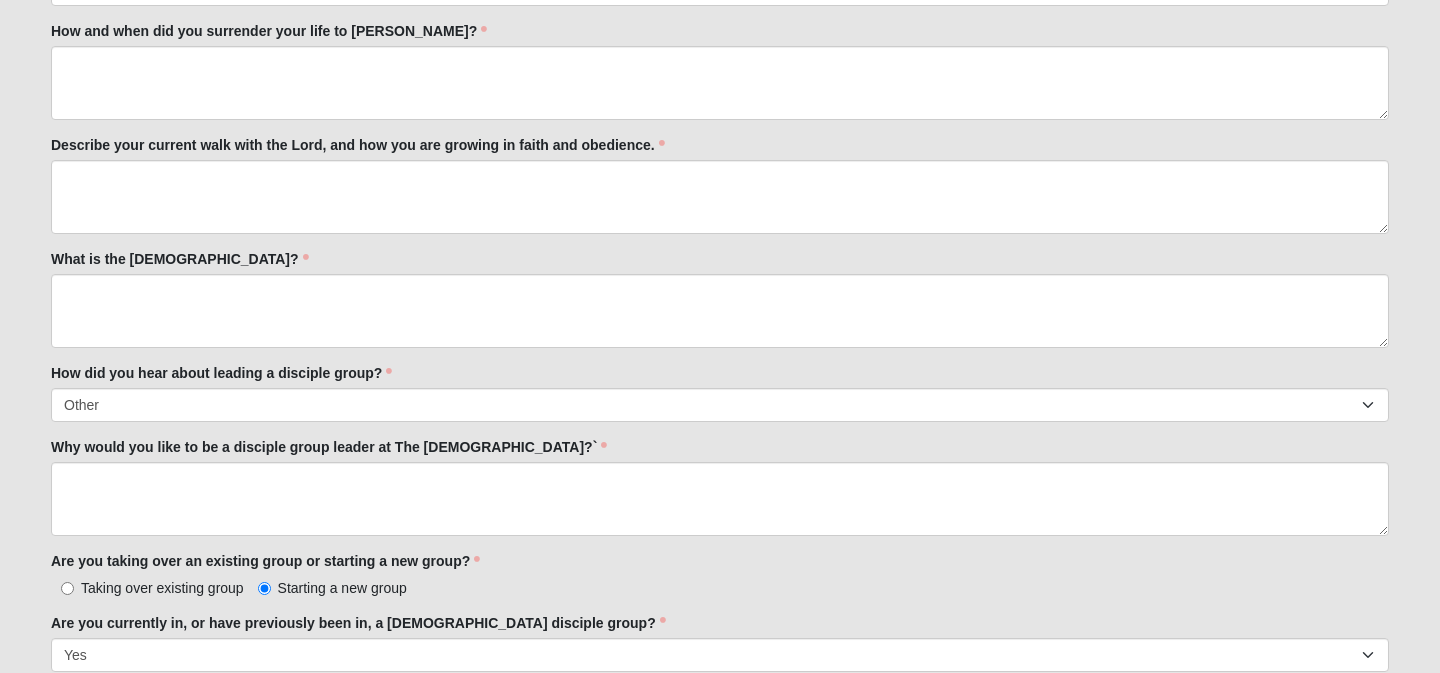 scroll, scrollTop: 1187, scrollLeft: 0, axis: vertical 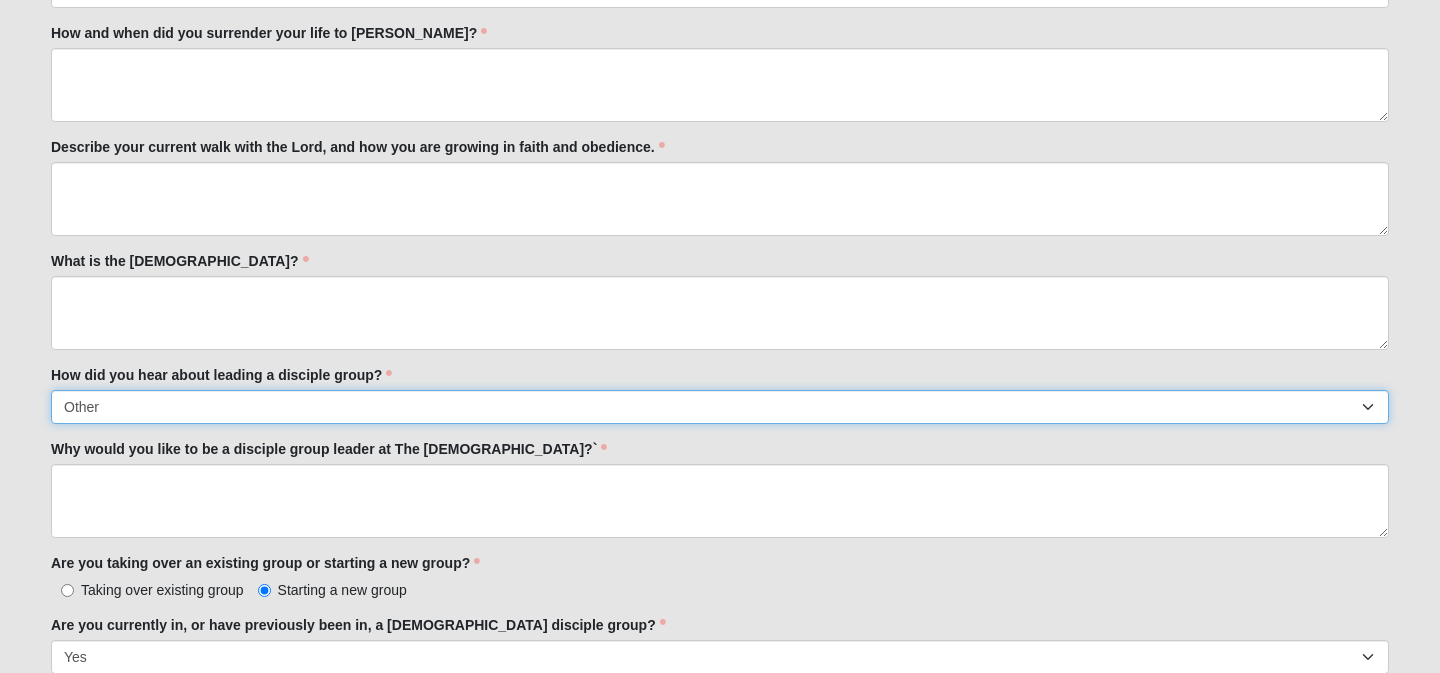 click on "Worship Guide
[DEMOGRAPHIC_DATA]/In-service announcement
Website
Social Media
Eleven22 App
Staff/Serve Staff Volunteer
Friend or Family Member
My Current disciple group leader
A disciple group coach
Other" at bounding box center [720, 407] 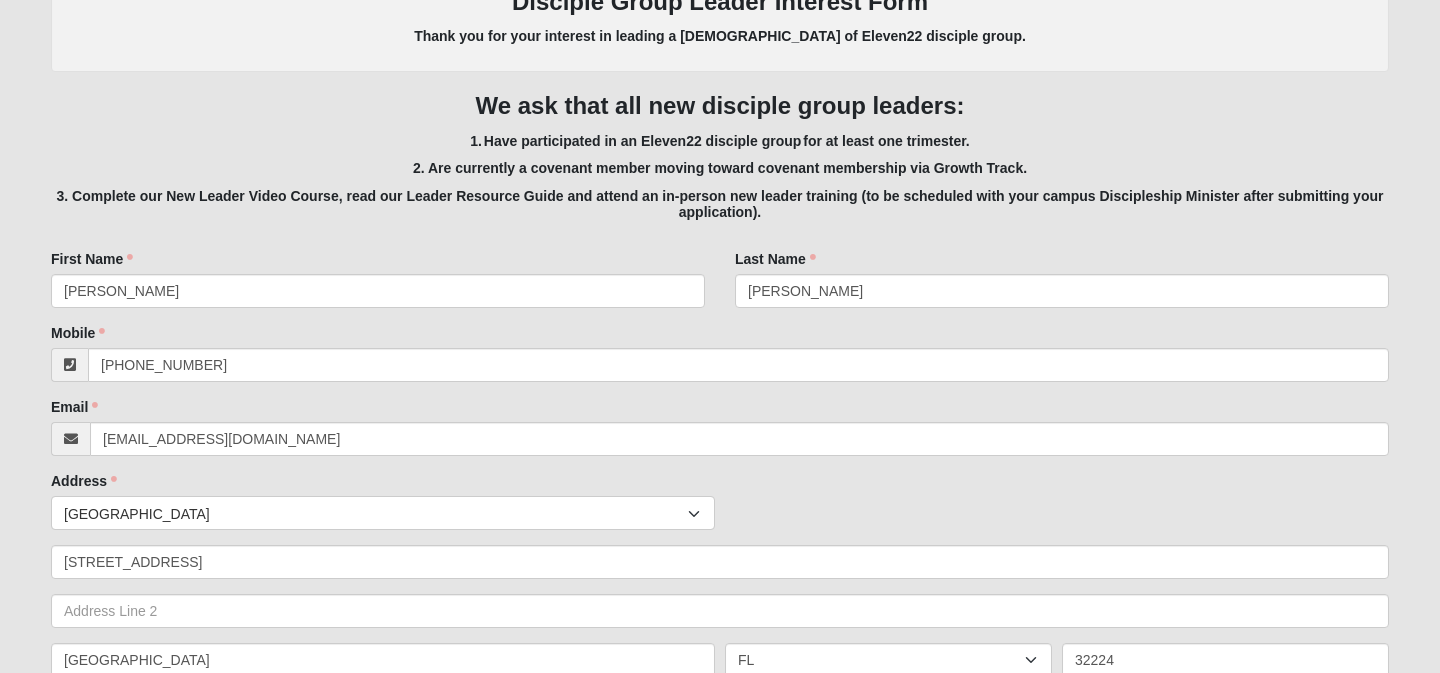 scroll, scrollTop: 415, scrollLeft: 0, axis: vertical 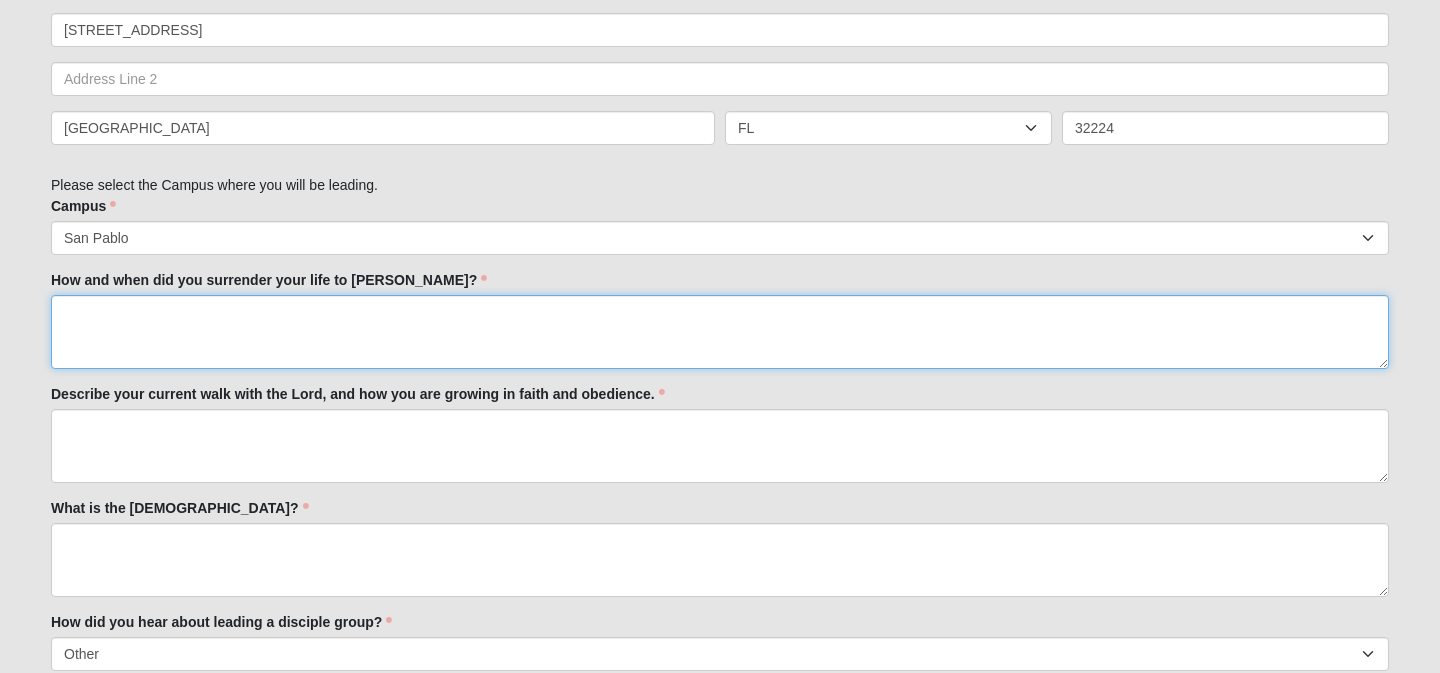 click on "How and when did you surrender your life to [PERSON_NAME]?" at bounding box center (720, 332) 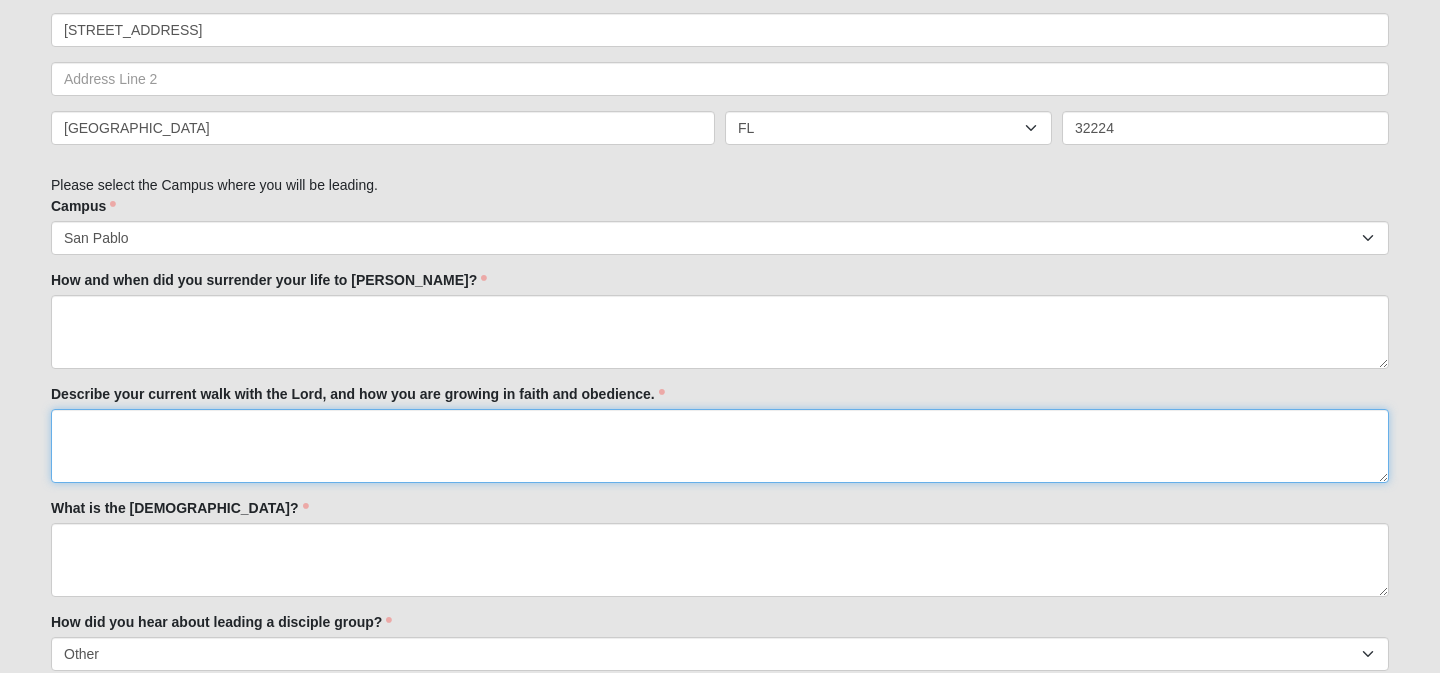 click on "Describe your current walk with the Lord, and how you are growing in faith and obedience." at bounding box center (720, 446) 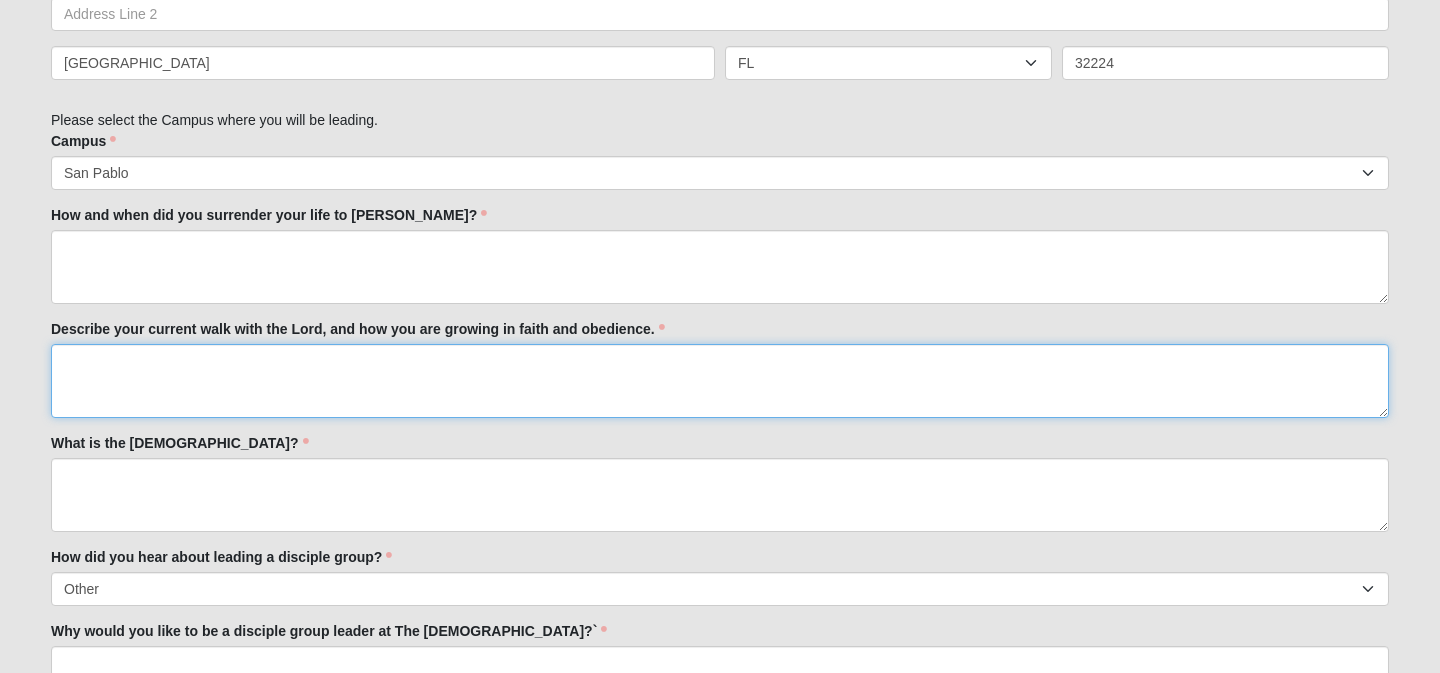 scroll, scrollTop: 1014, scrollLeft: 0, axis: vertical 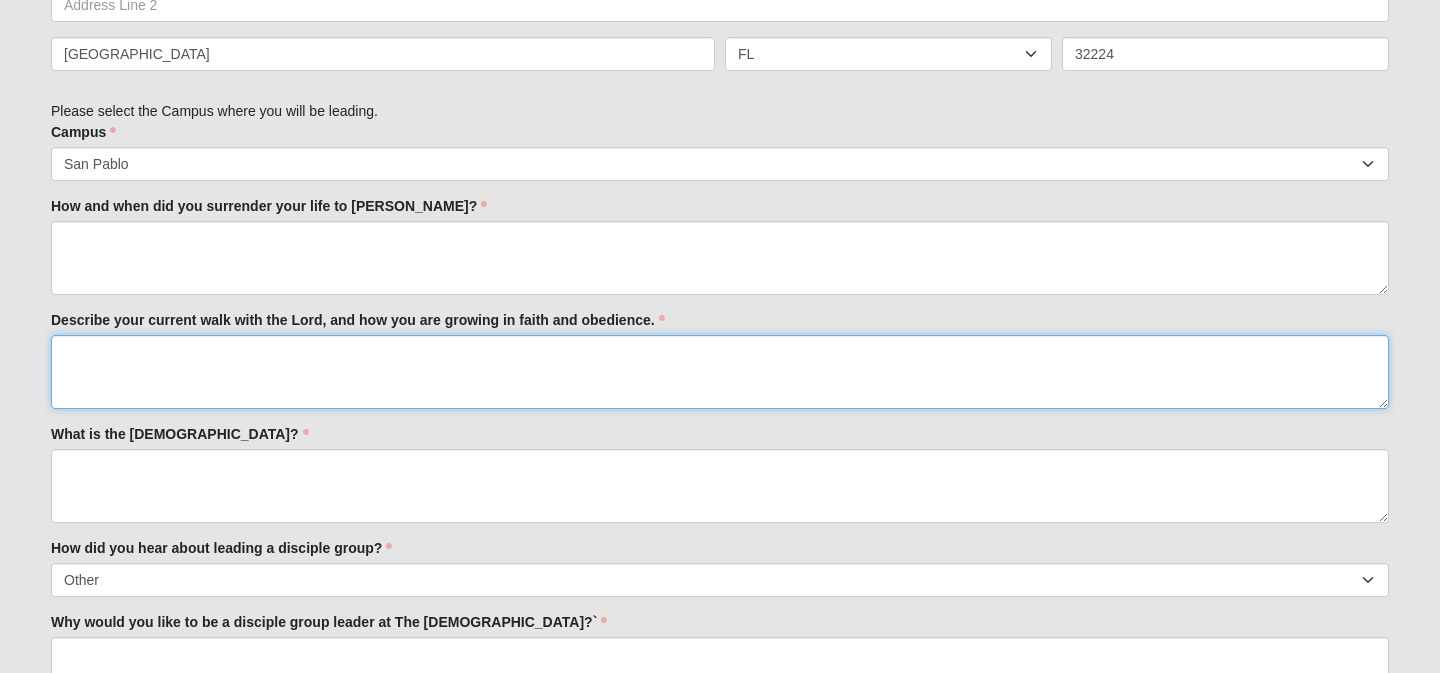 paste on "I’m His daughter. [PERSON_NAME] is my Lord and Savior. My relationship with [DEMOGRAPHIC_DATA] is continuing to grow closer in an abiding / surrendered relationship and knowing His love deeper. I love and fear Him!" 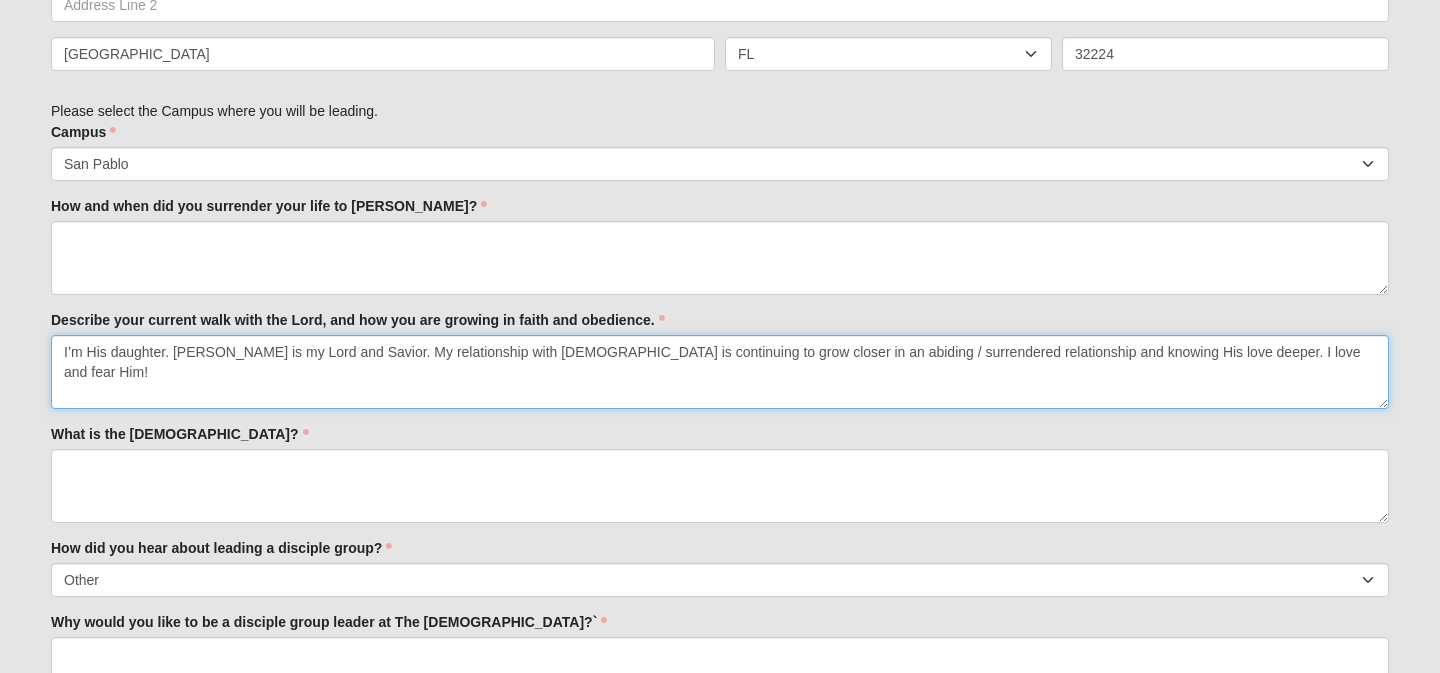 type on "I’m His daughter. [PERSON_NAME] is my Lord and Savior. My relationship with [DEMOGRAPHIC_DATA] is continuing to grow closer in an abiding / surrendered relationship and knowing His love deeper. I love and fear Him!" 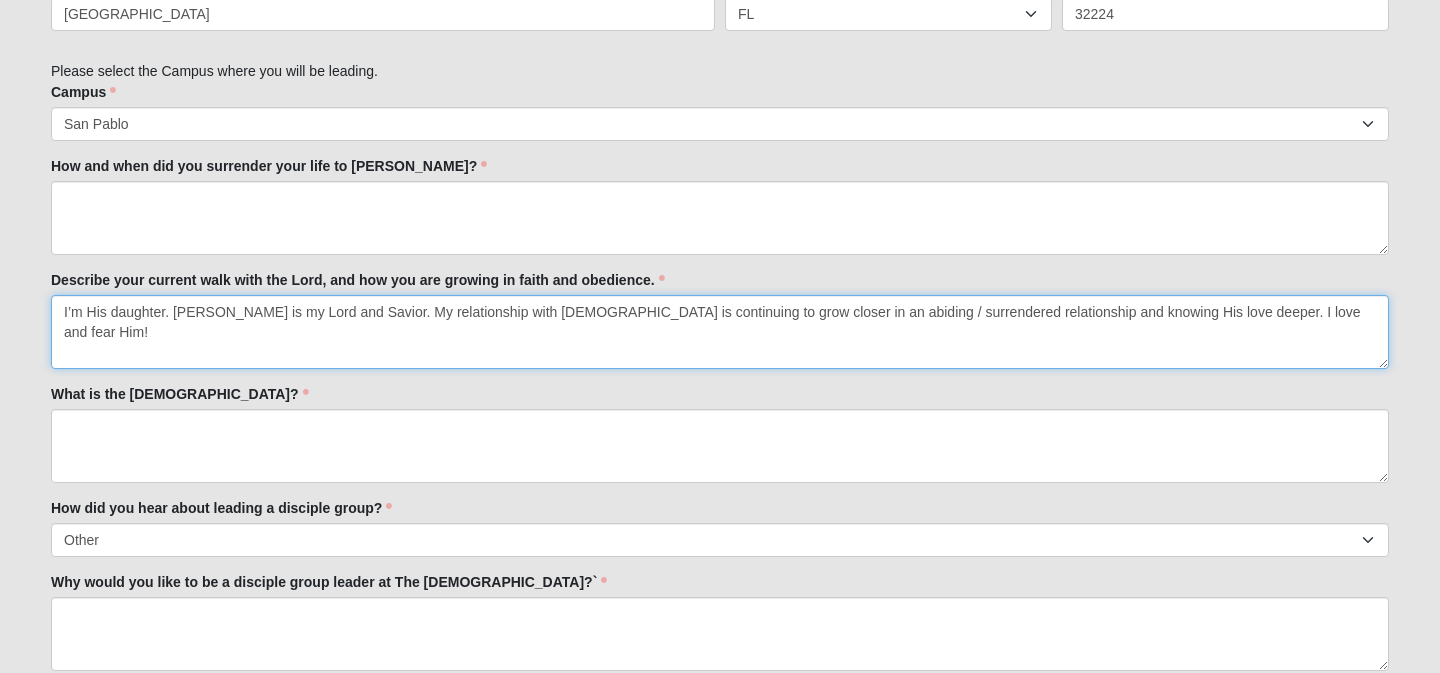 scroll, scrollTop: 1055, scrollLeft: 0, axis: vertical 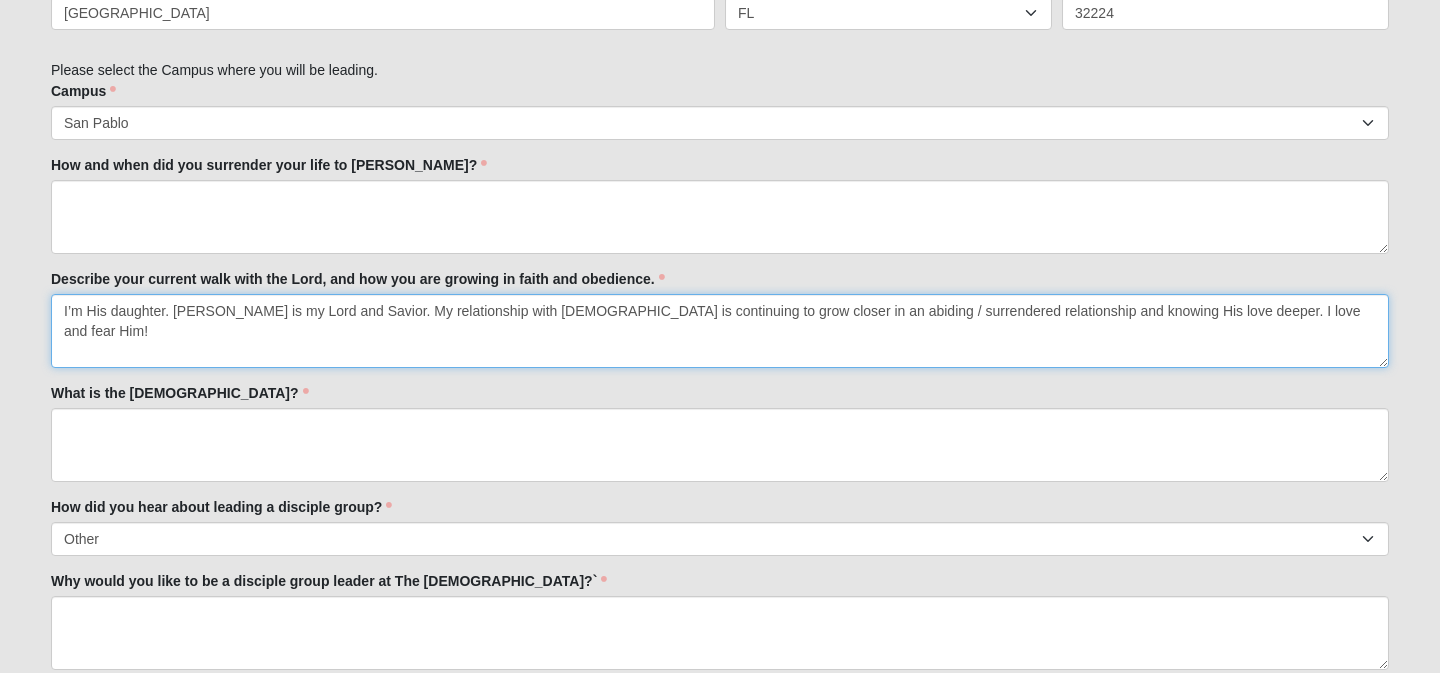 drag, startPoint x: 1295, startPoint y: 309, endPoint x: 0, endPoint y: 271, distance: 1295.5574 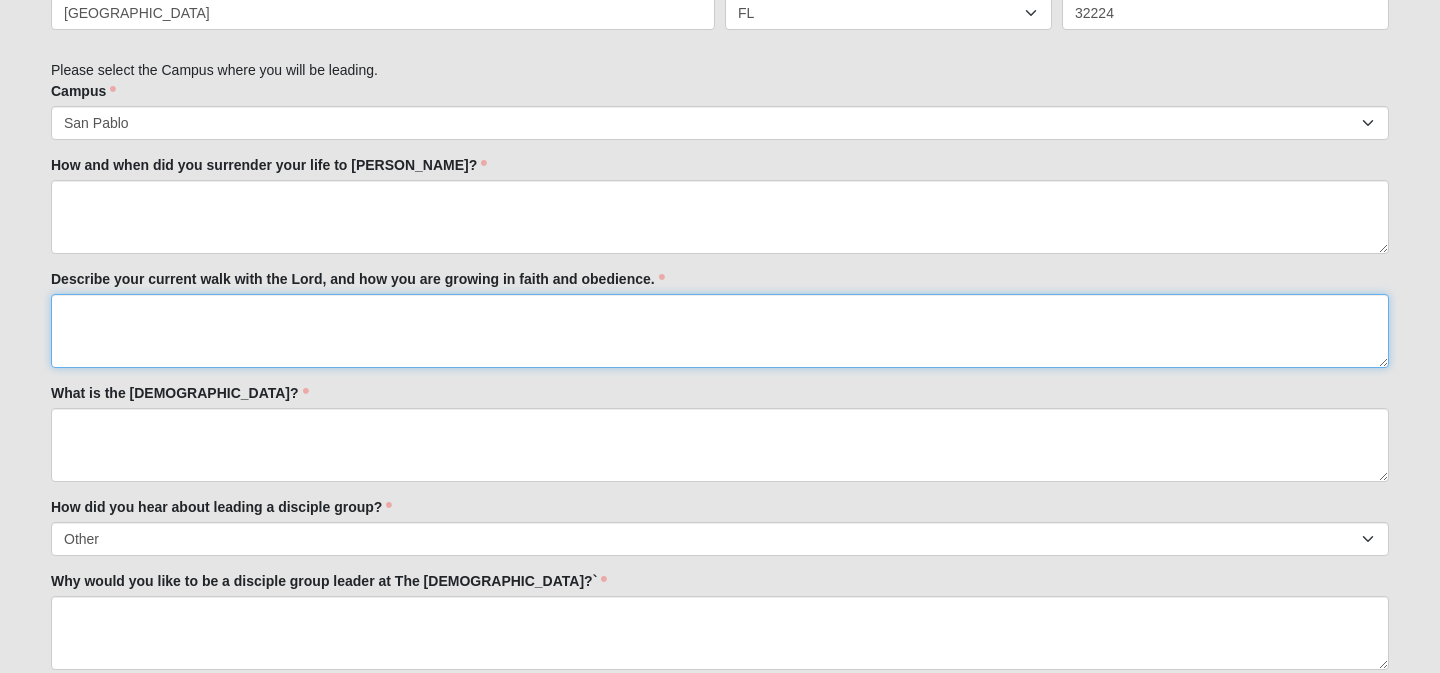 type 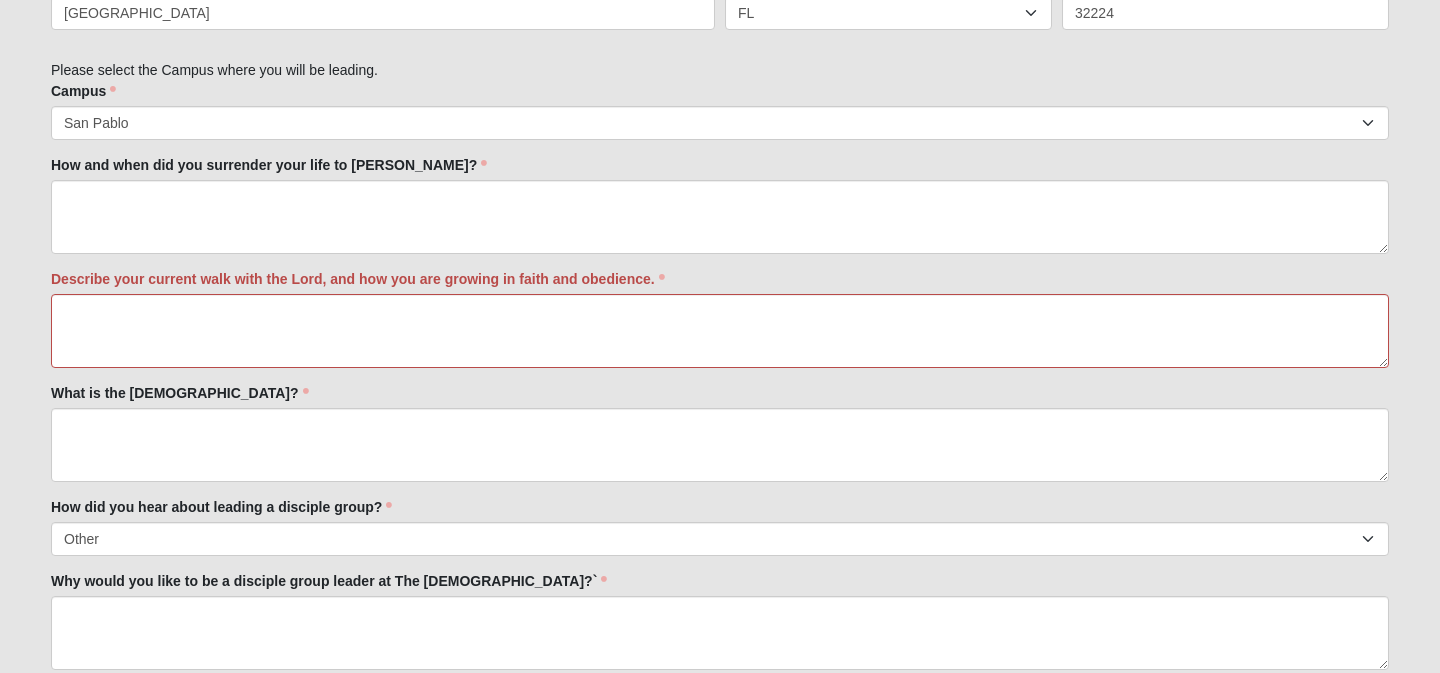 click on "Log In
Disciple Group Leader Interest Form
Events Disciple Group Leader Interest Form
Error
OPTIONAL" at bounding box center [720, 235] 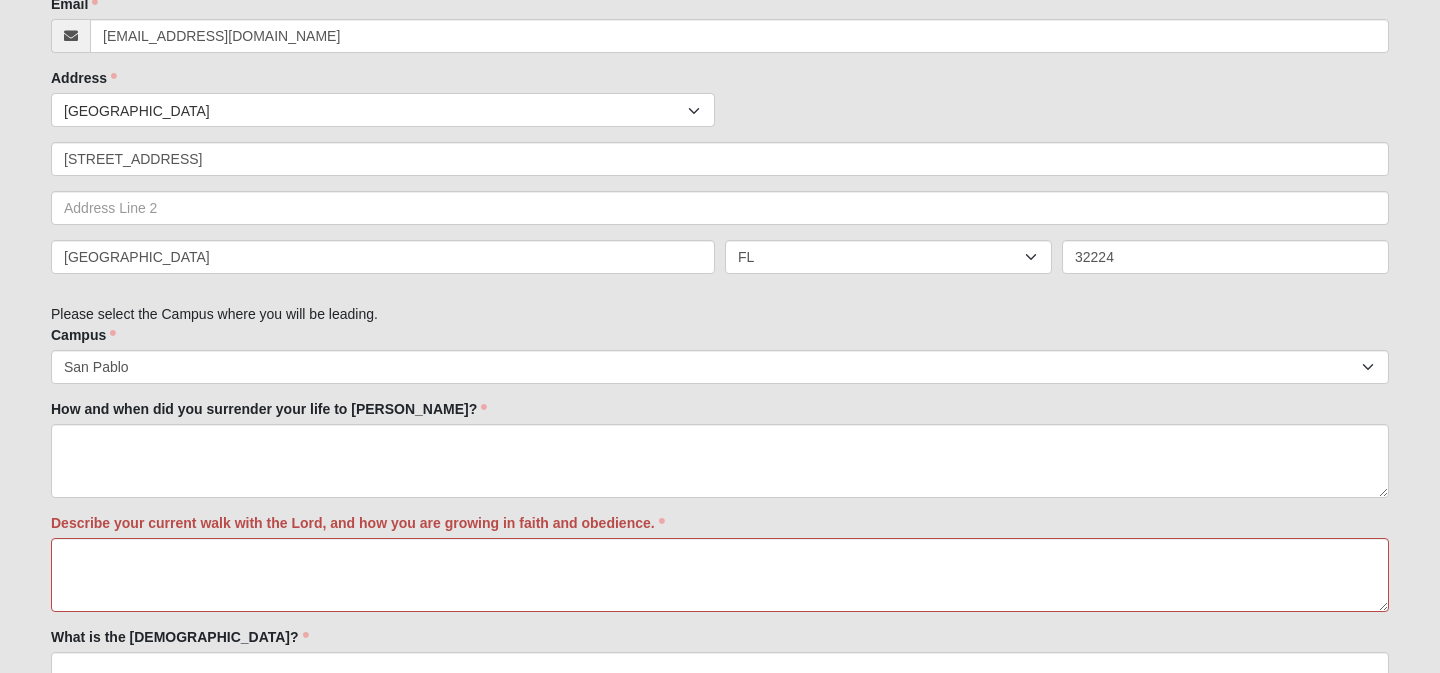 scroll, scrollTop: 0, scrollLeft: 0, axis: both 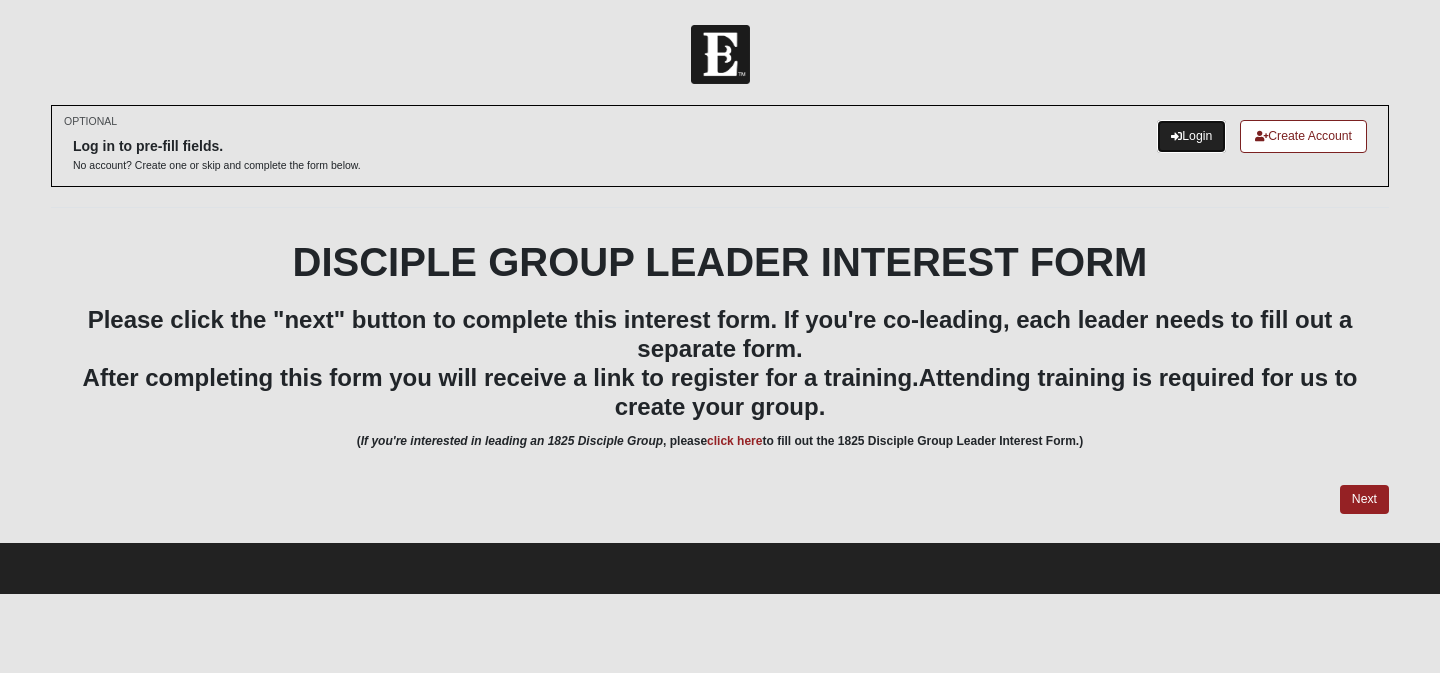 click on "Login" at bounding box center (1191, 136) 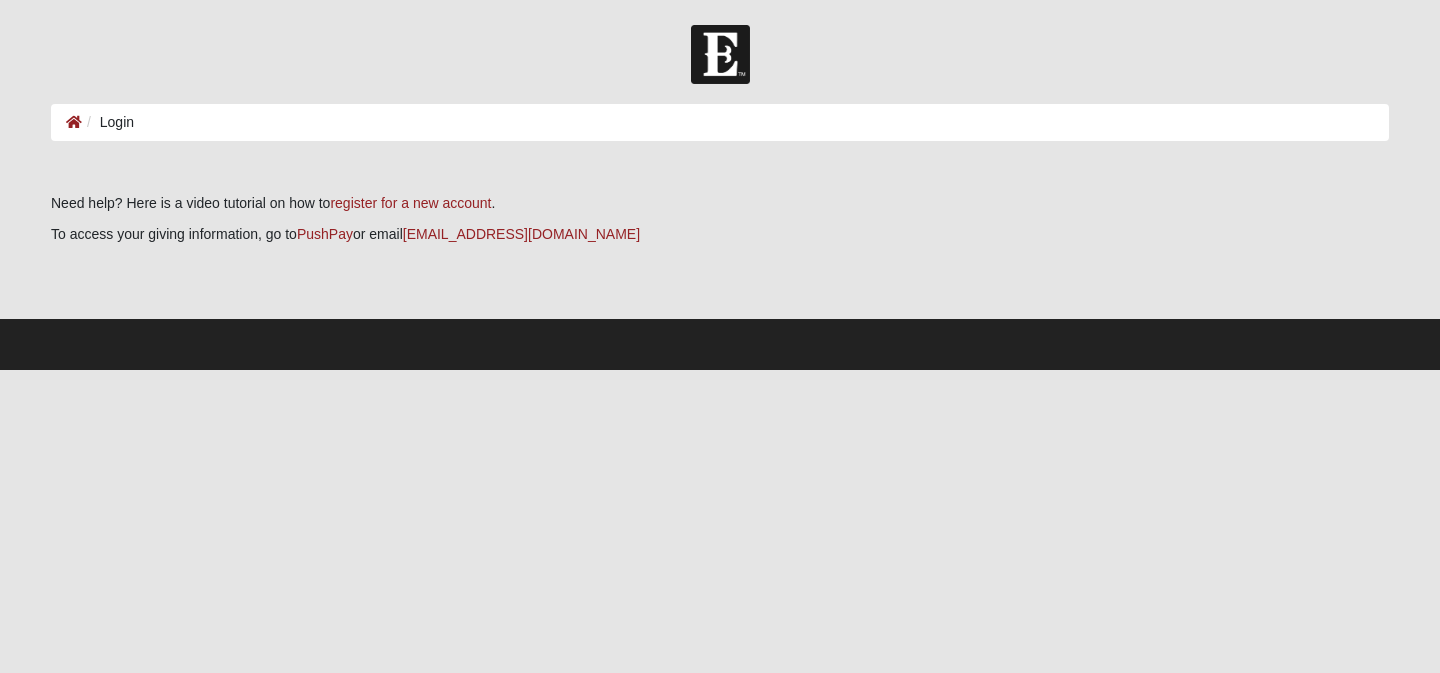 scroll, scrollTop: 0, scrollLeft: 0, axis: both 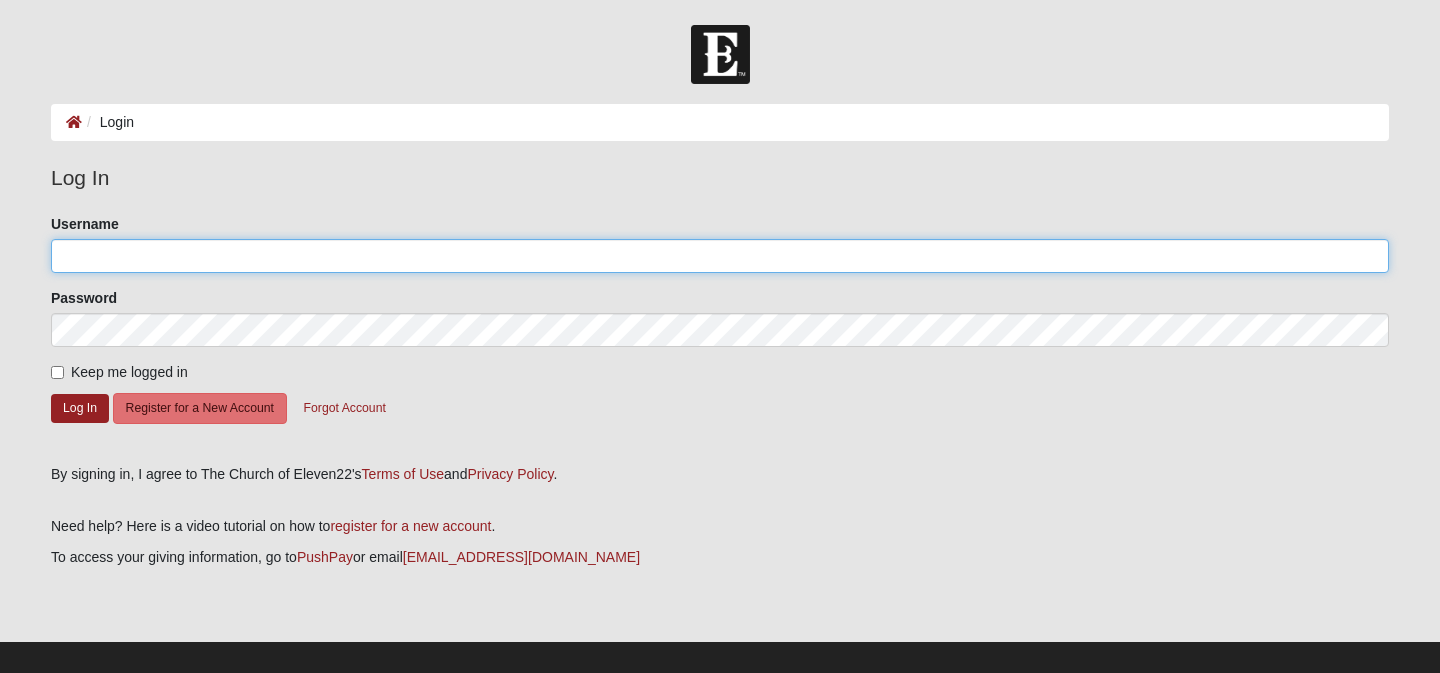 click on "Username" 